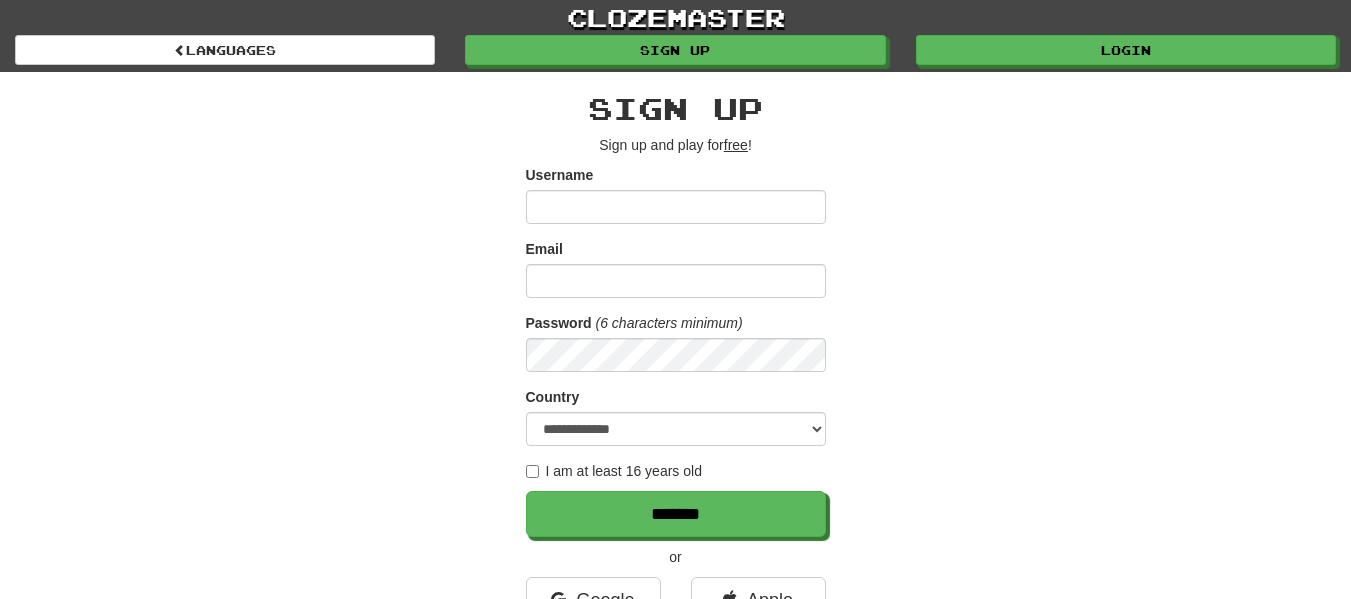 scroll, scrollTop: 0, scrollLeft: 0, axis: both 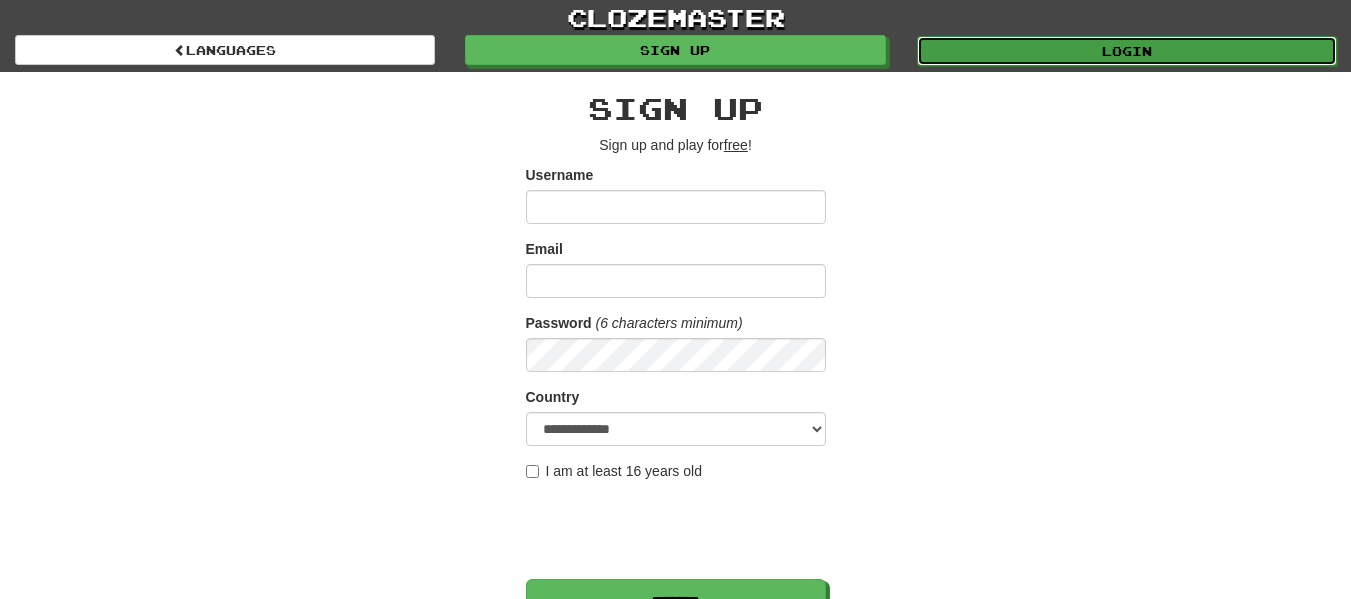 click on "Login" at bounding box center (1127, 51) 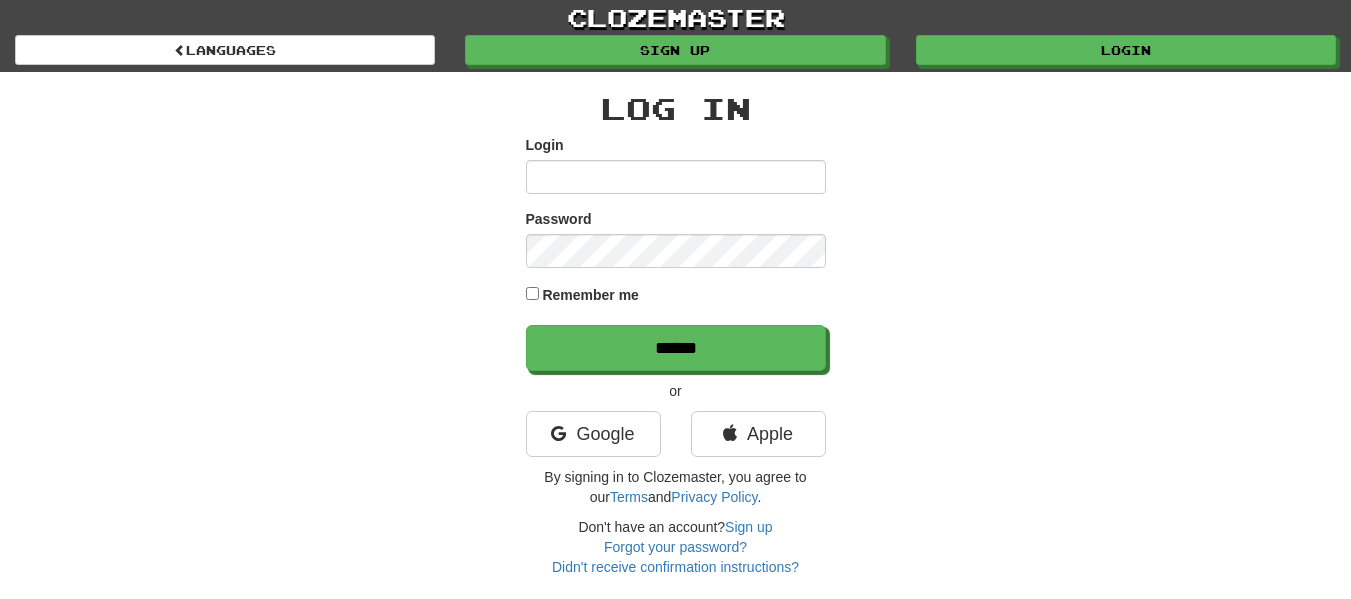 scroll, scrollTop: 0, scrollLeft: 0, axis: both 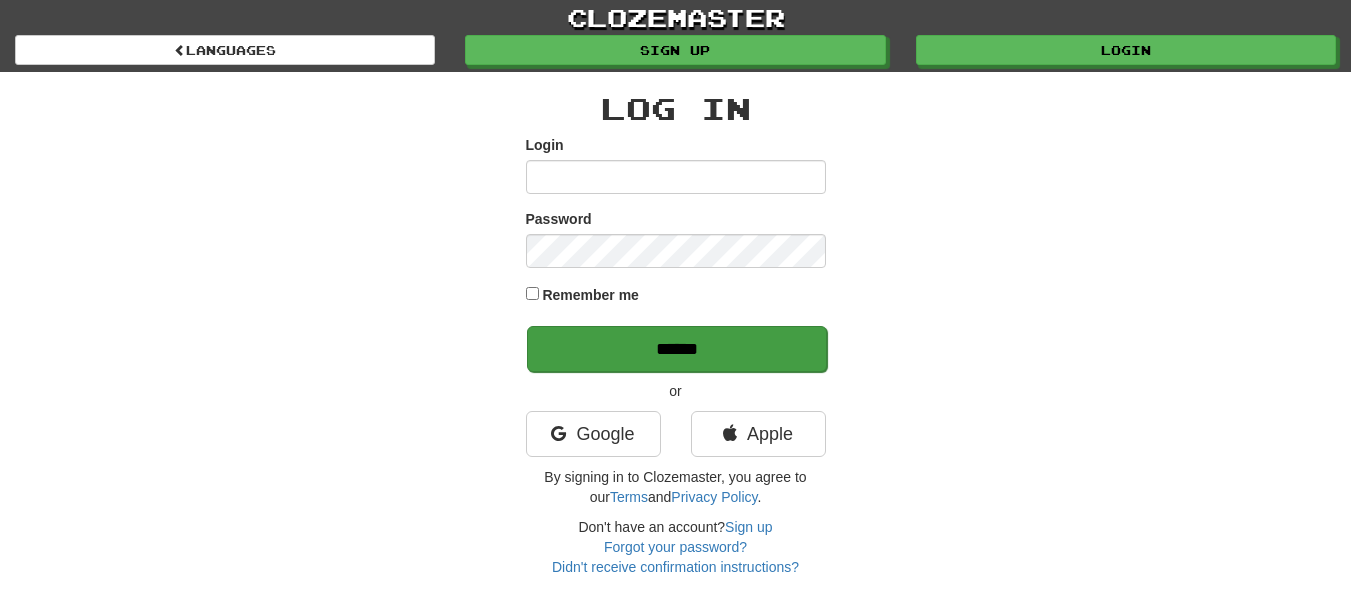 type on "**********" 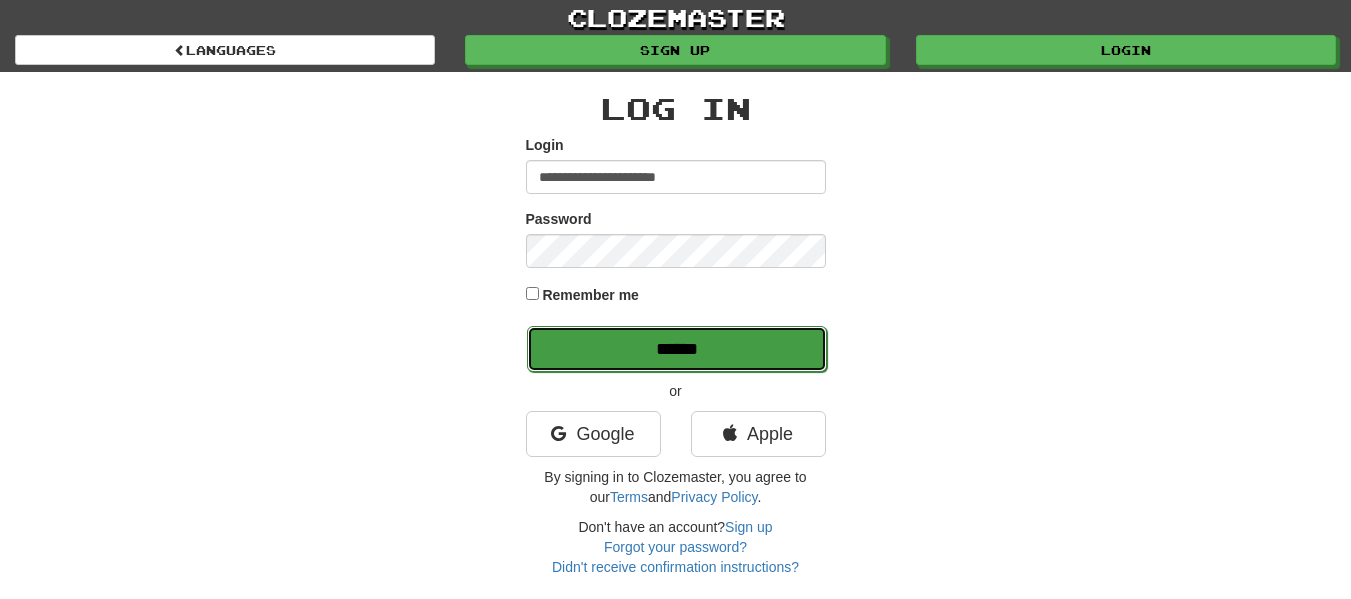 click on "******" at bounding box center [677, 349] 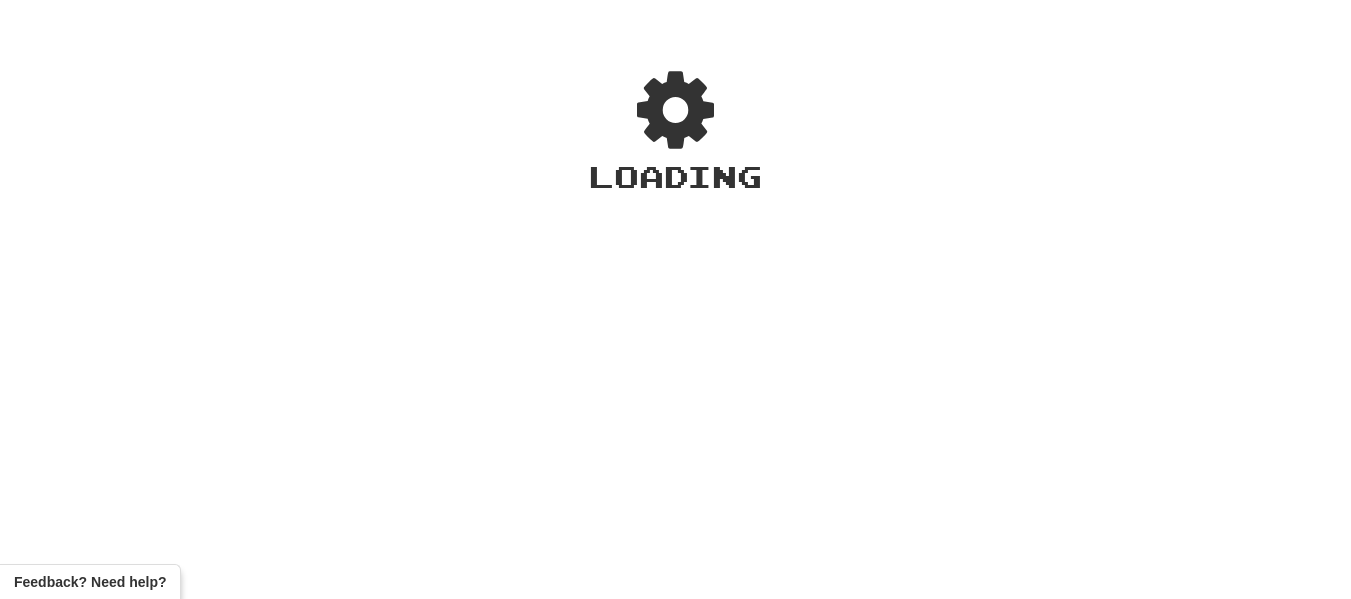 scroll, scrollTop: 0, scrollLeft: 0, axis: both 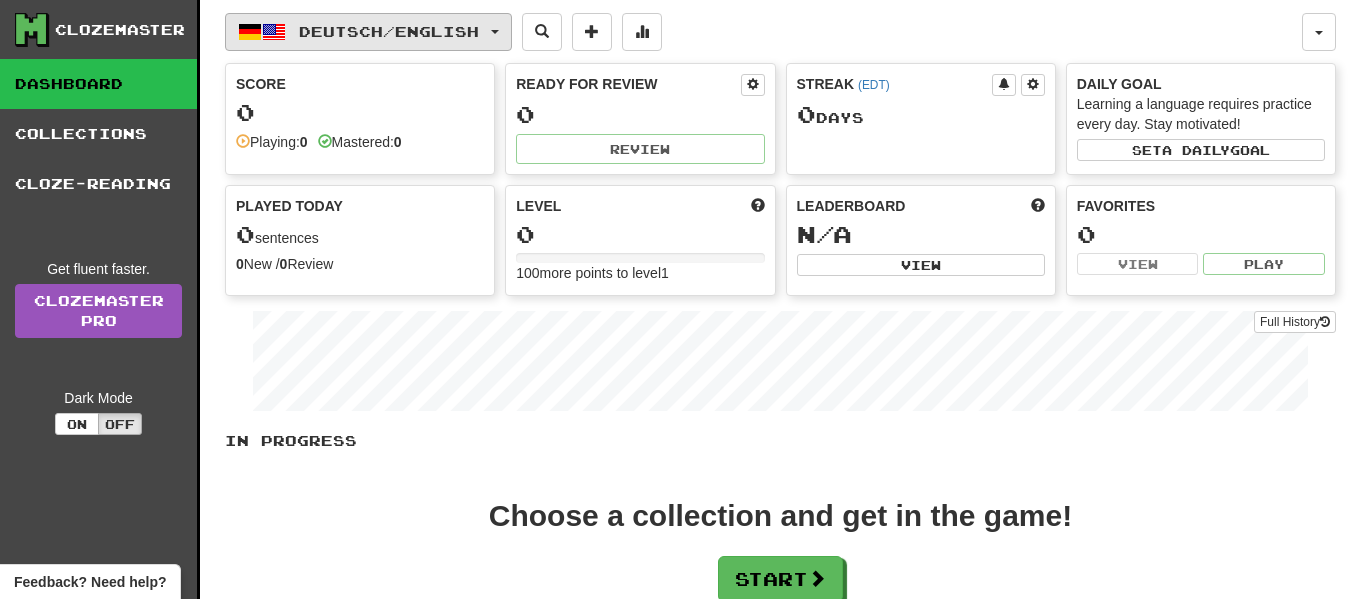 click on "Deutsch  /  English" at bounding box center (368, 32) 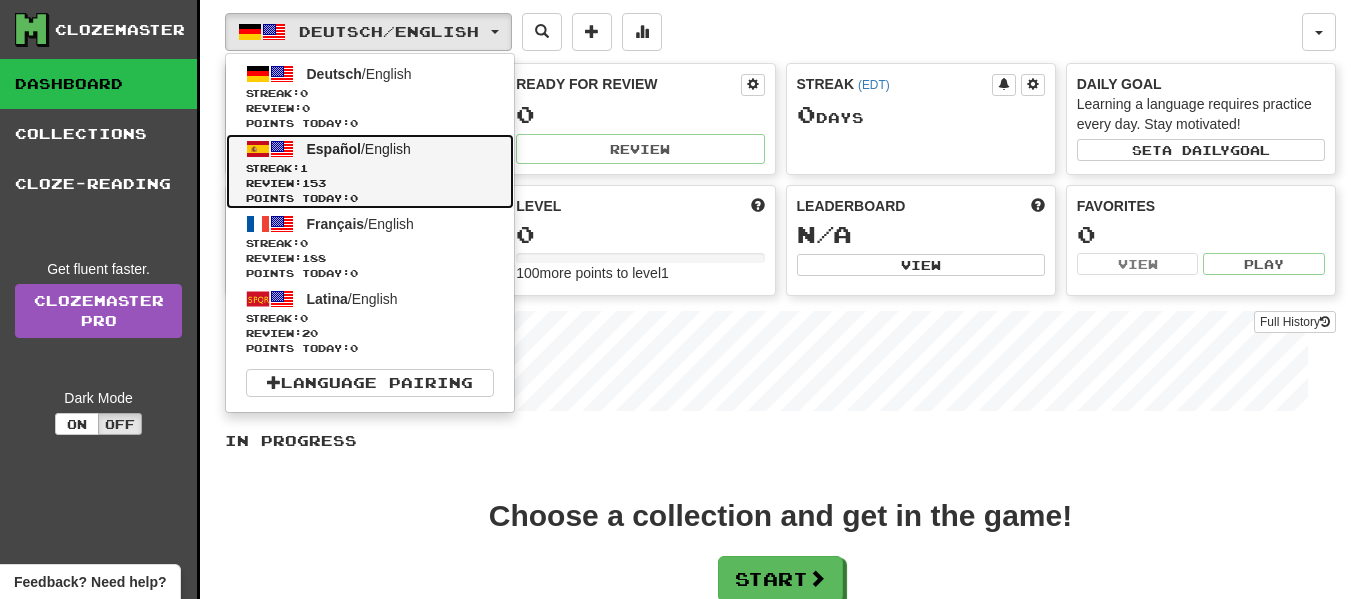 click on "Points today:  0" at bounding box center (370, 198) 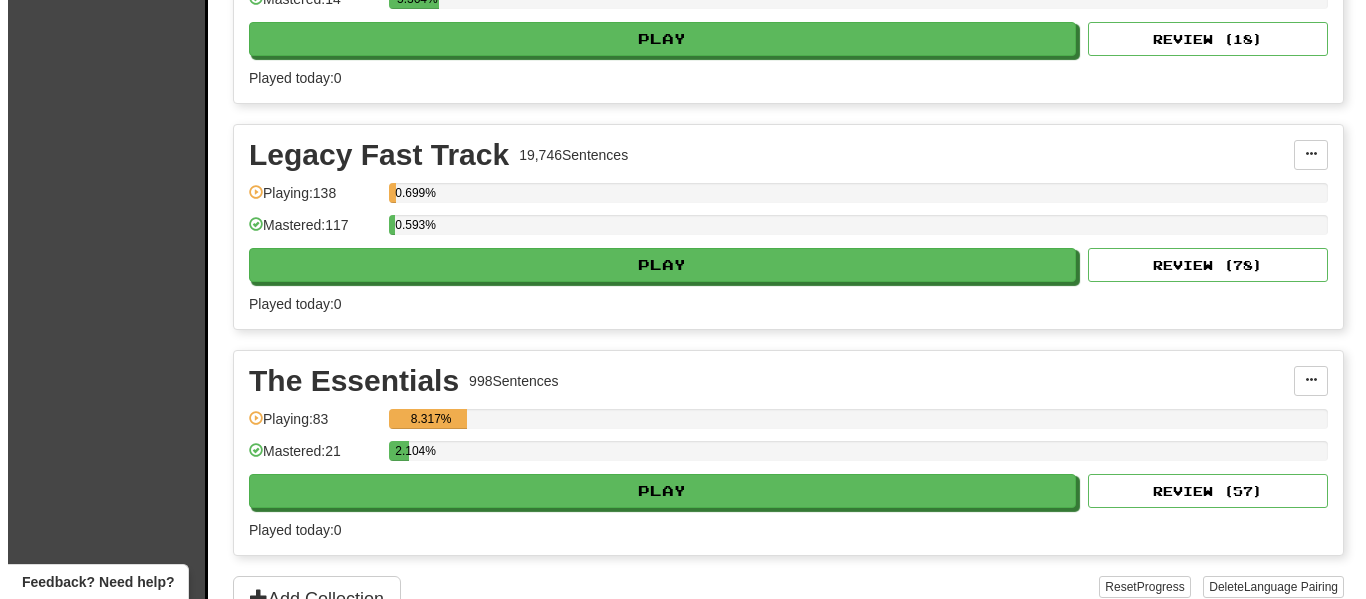 scroll, scrollTop: 400, scrollLeft: 0, axis: vertical 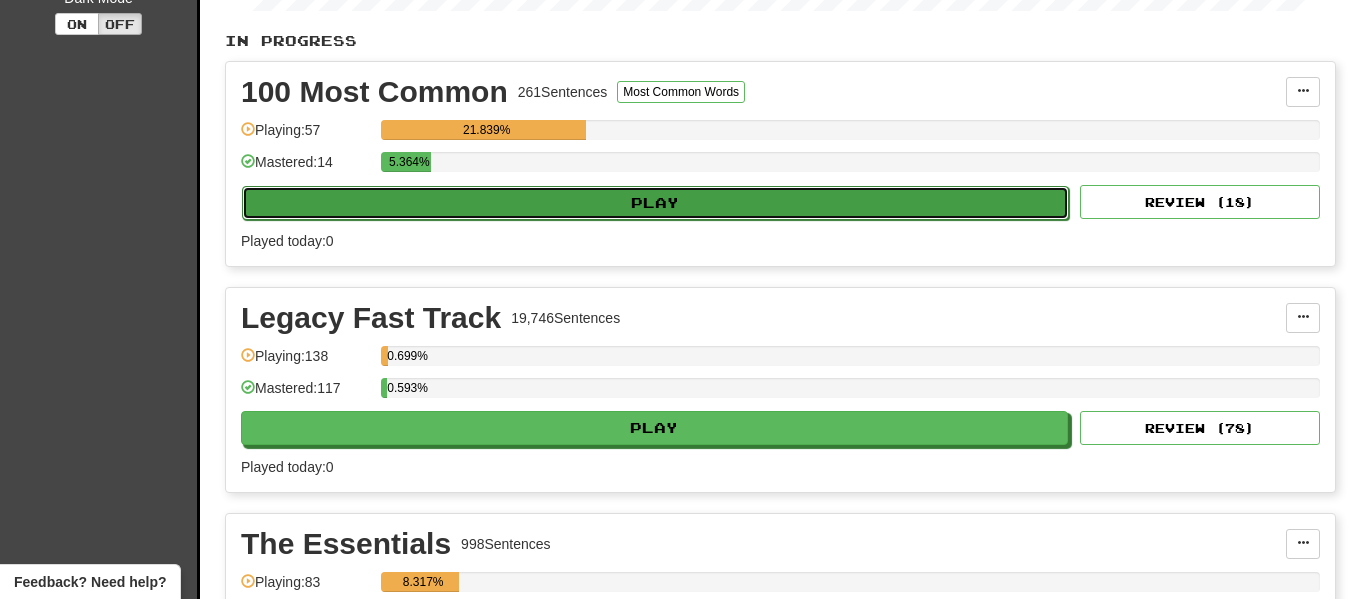 click on "Play" at bounding box center [655, 203] 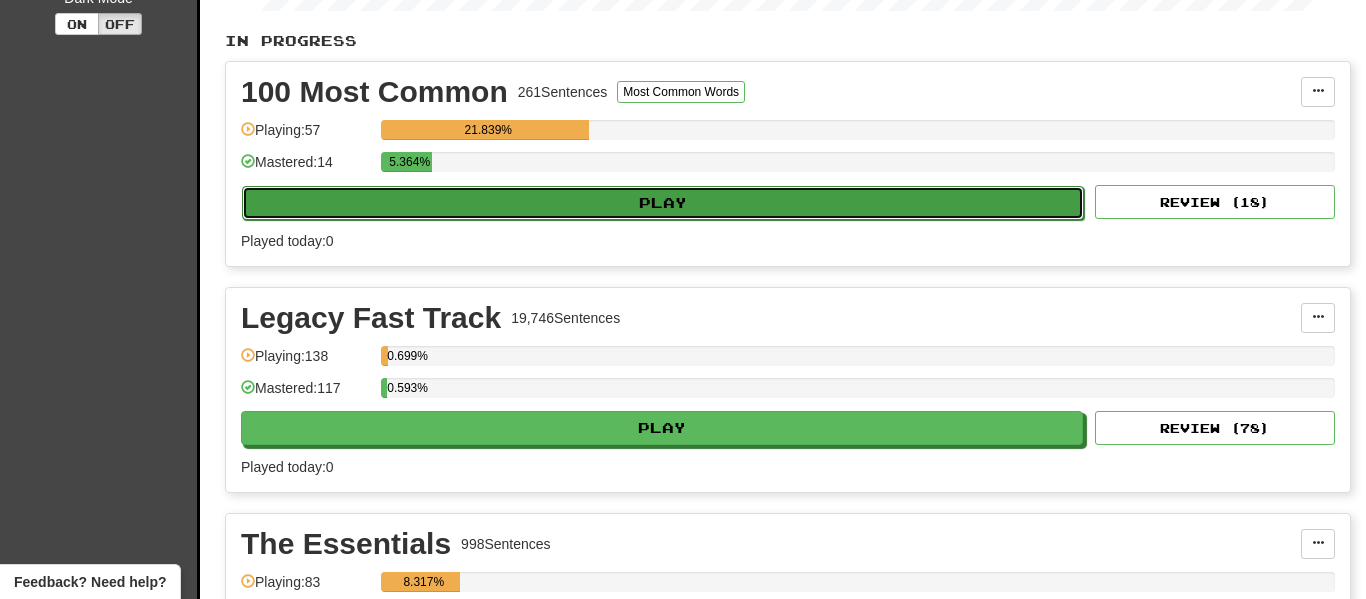 select on "**" 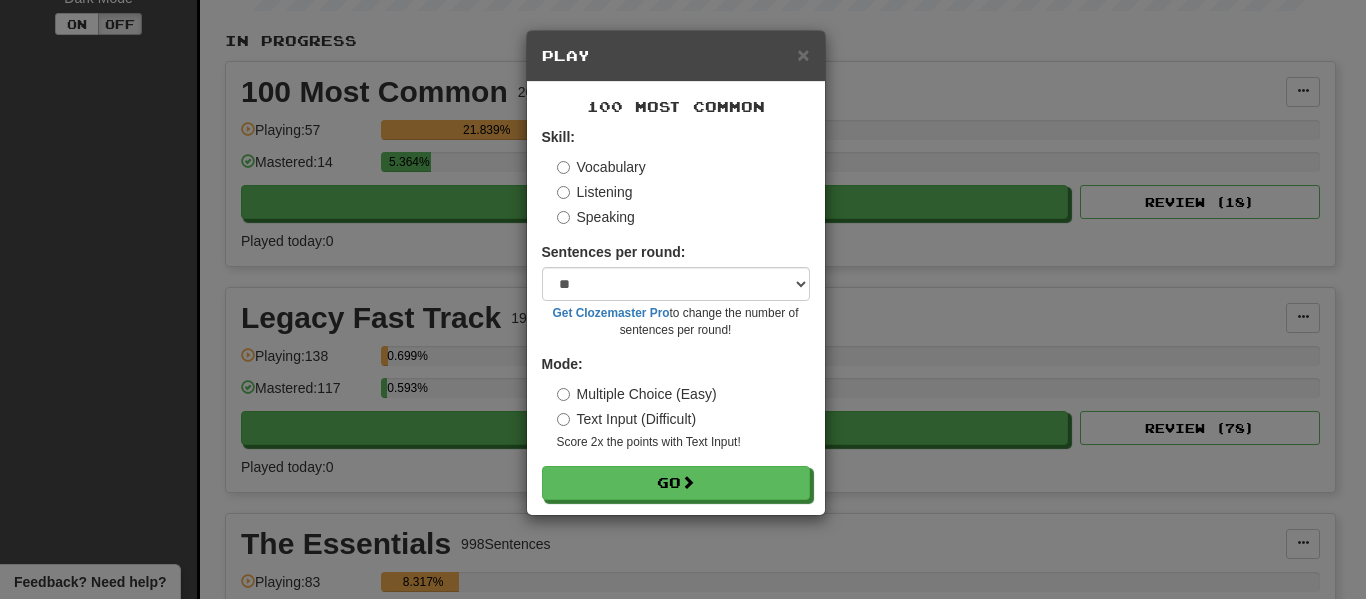 click on "Text Input (Difficult)" at bounding box center (627, 419) 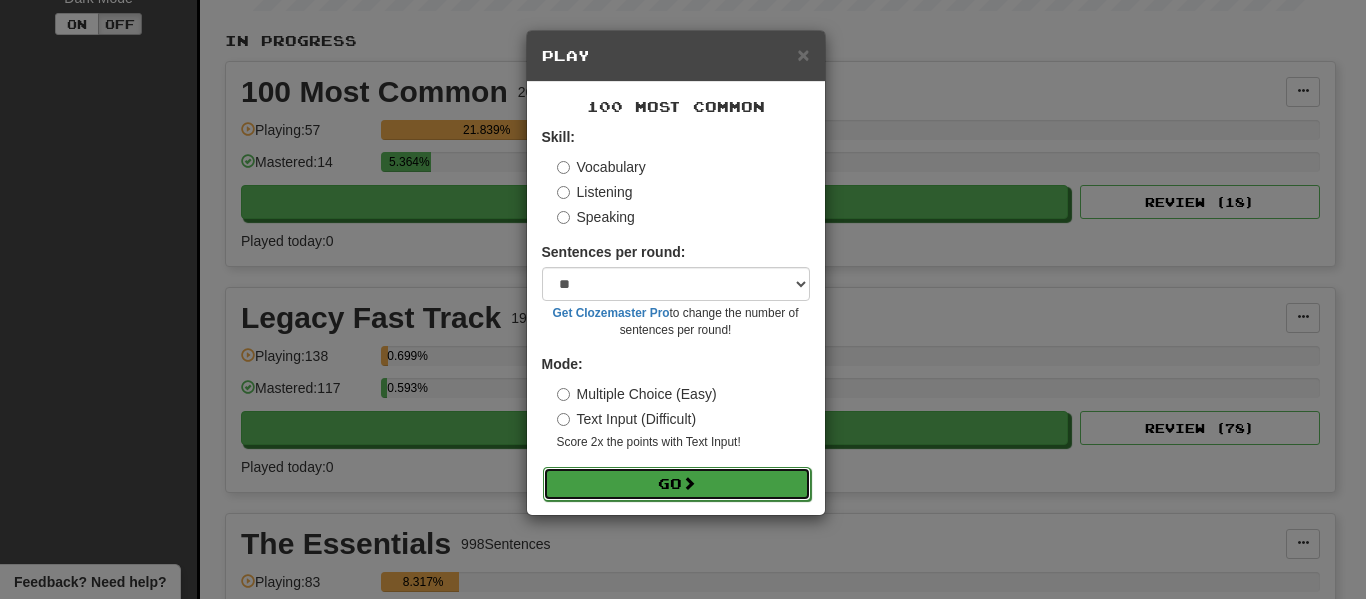 click on "Go" at bounding box center [677, 484] 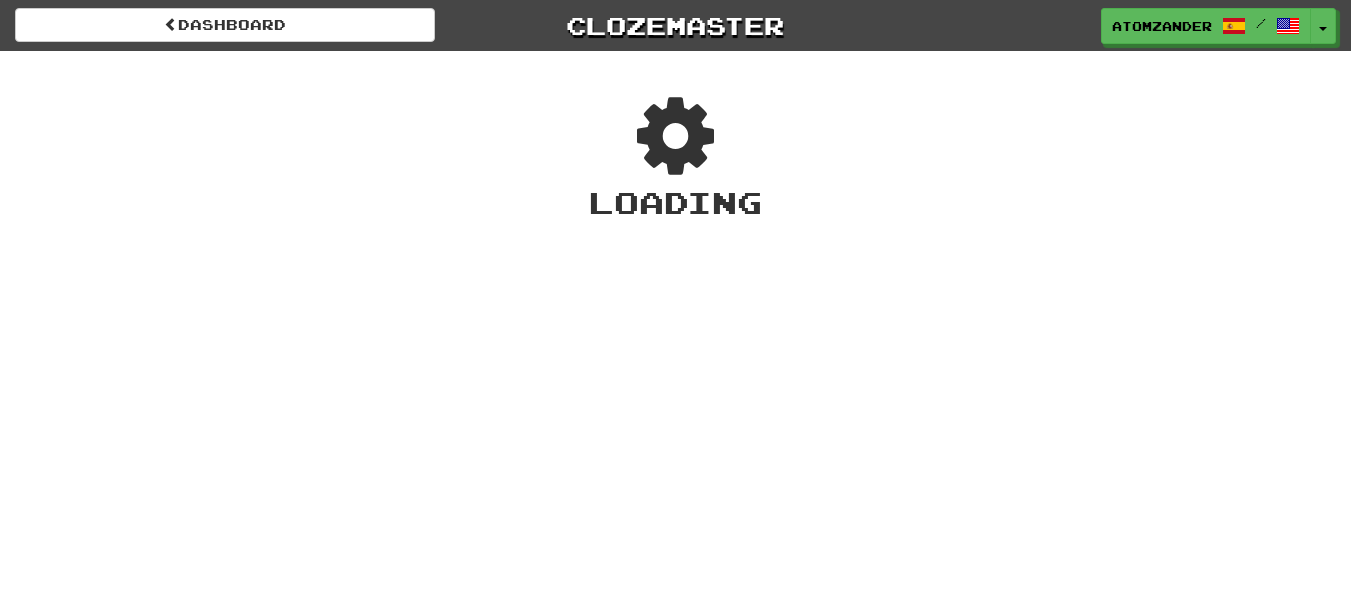 scroll, scrollTop: 0, scrollLeft: 0, axis: both 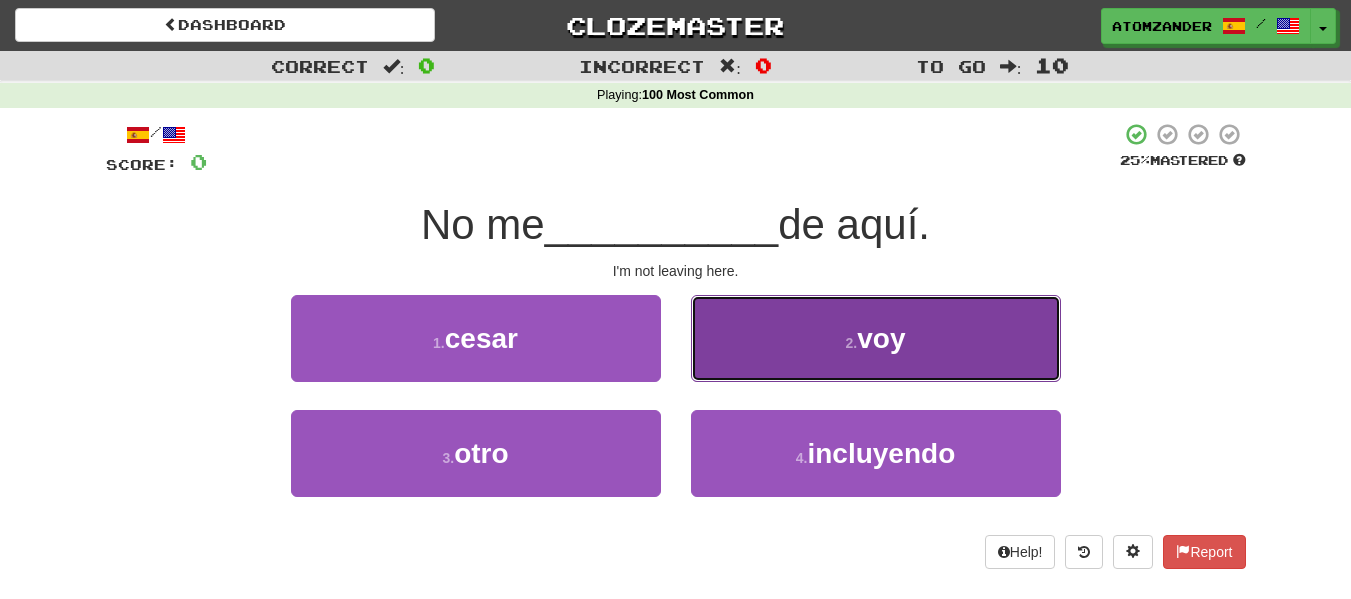 click on "2 .  voy" at bounding box center (876, 338) 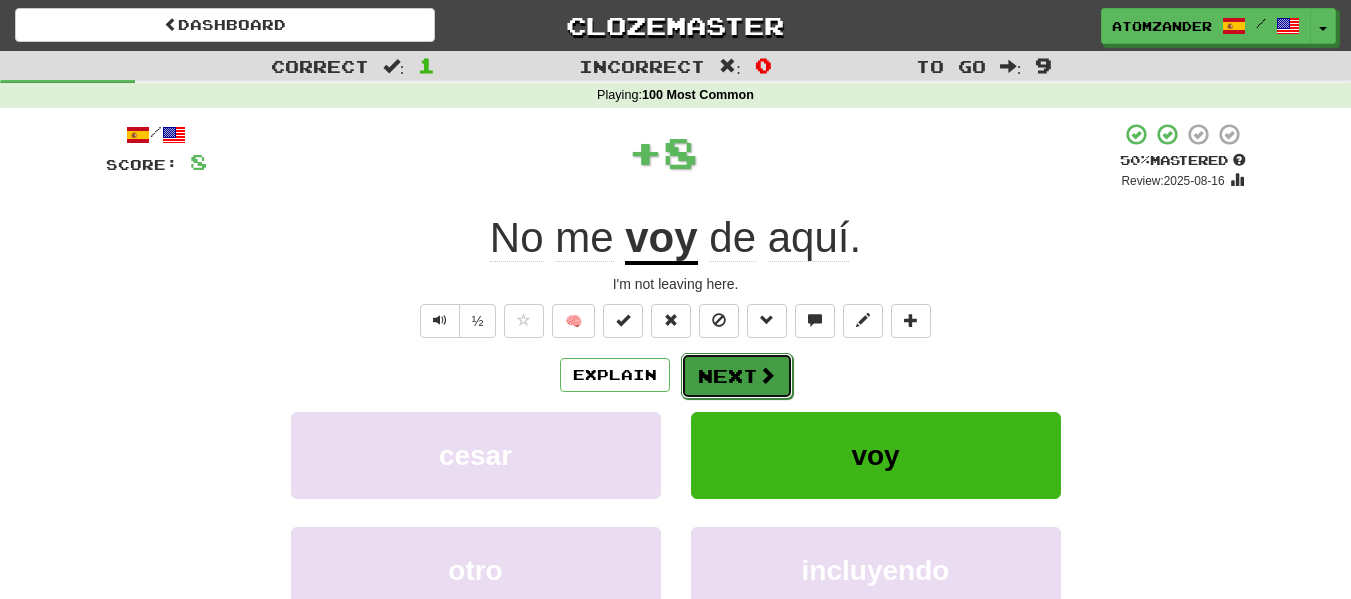 click on "Next" at bounding box center [737, 376] 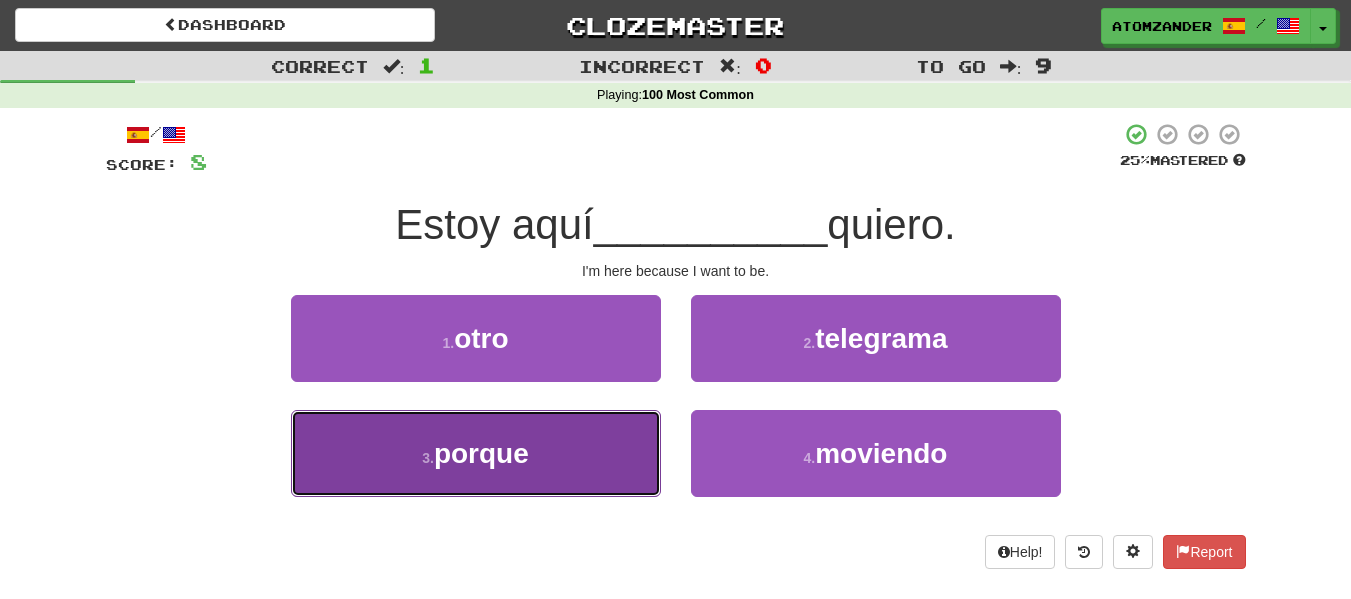 click on "3 .  porque" at bounding box center [476, 453] 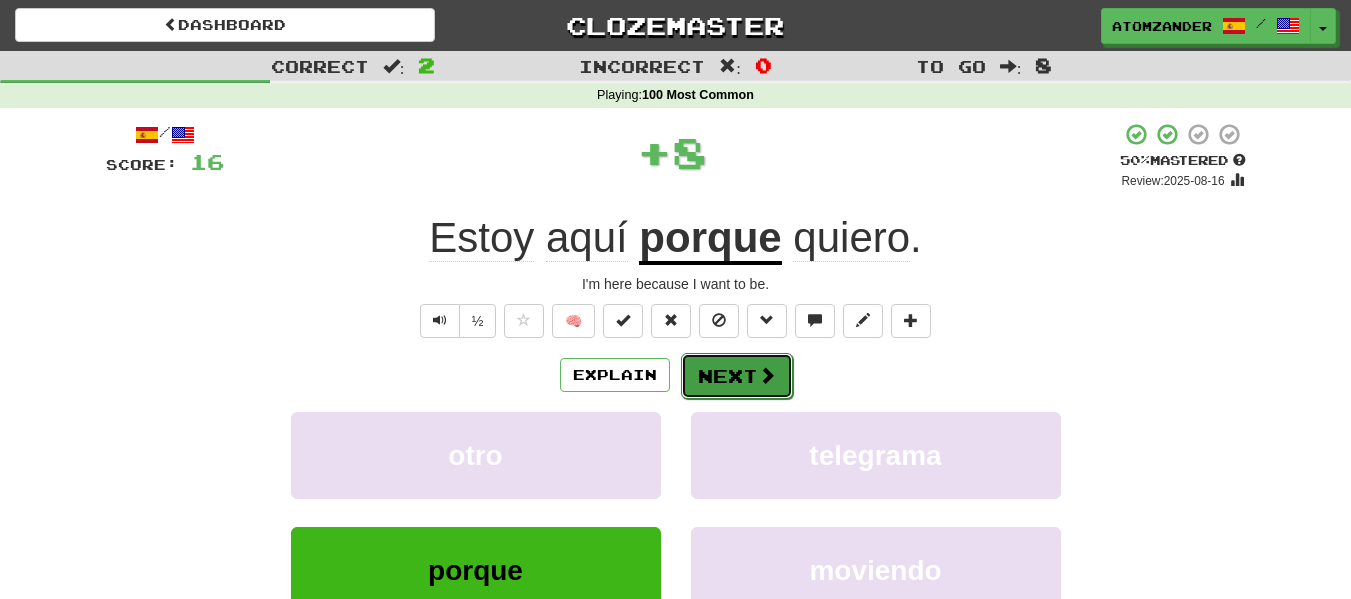click on "Next" at bounding box center [737, 376] 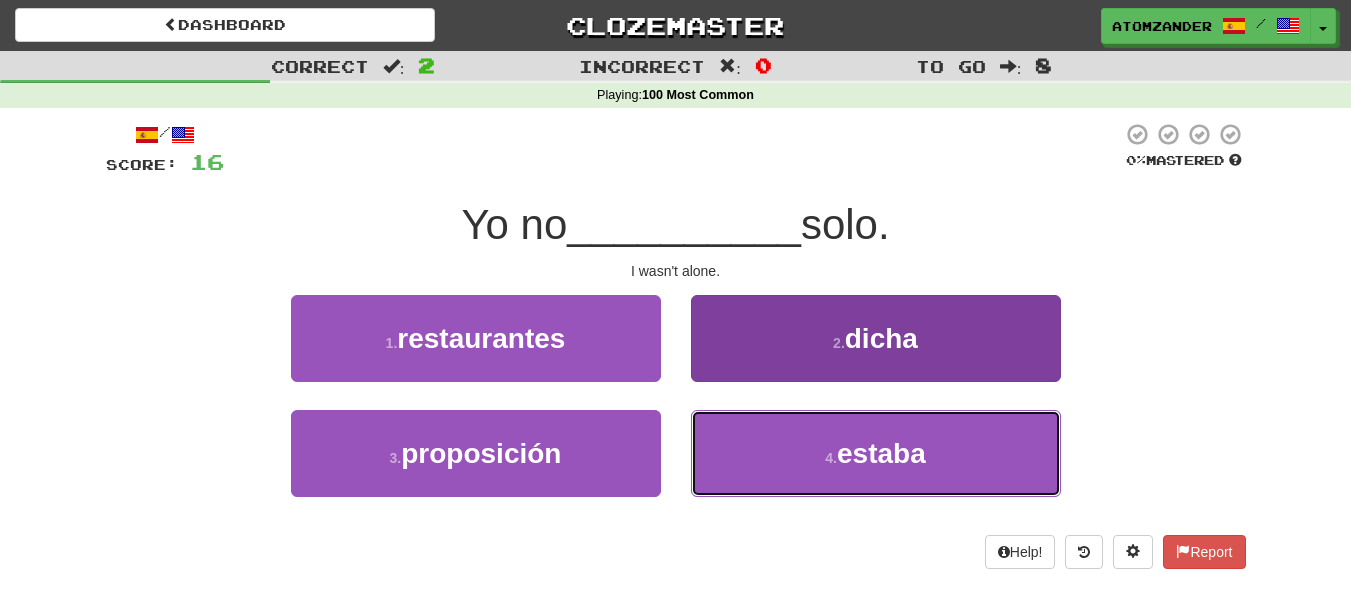 click on "estaba" at bounding box center [881, 453] 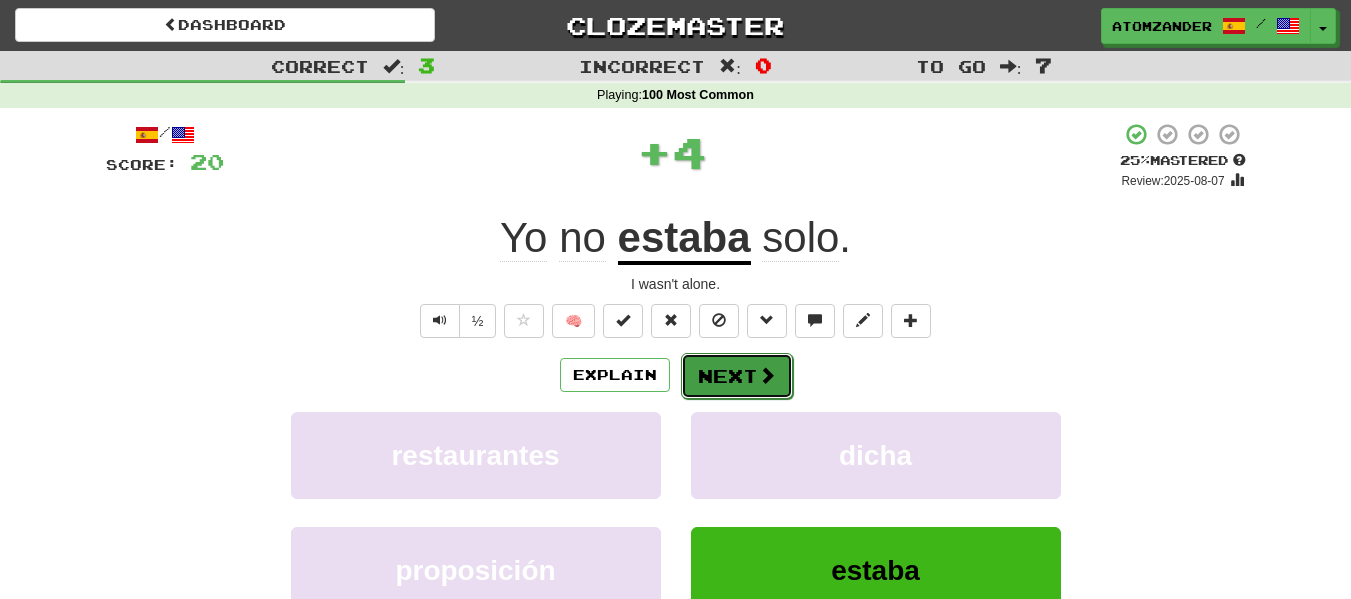 click on "Next" at bounding box center (737, 376) 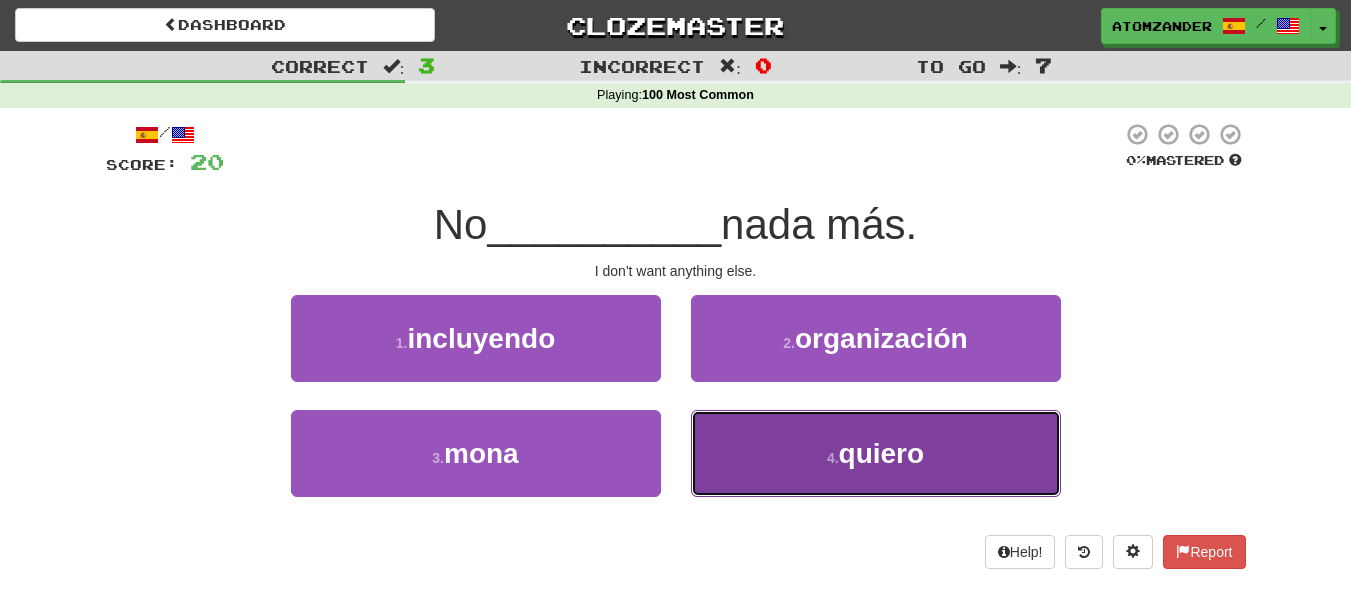 click on "4 .  quiero" at bounding box center [876, 453] 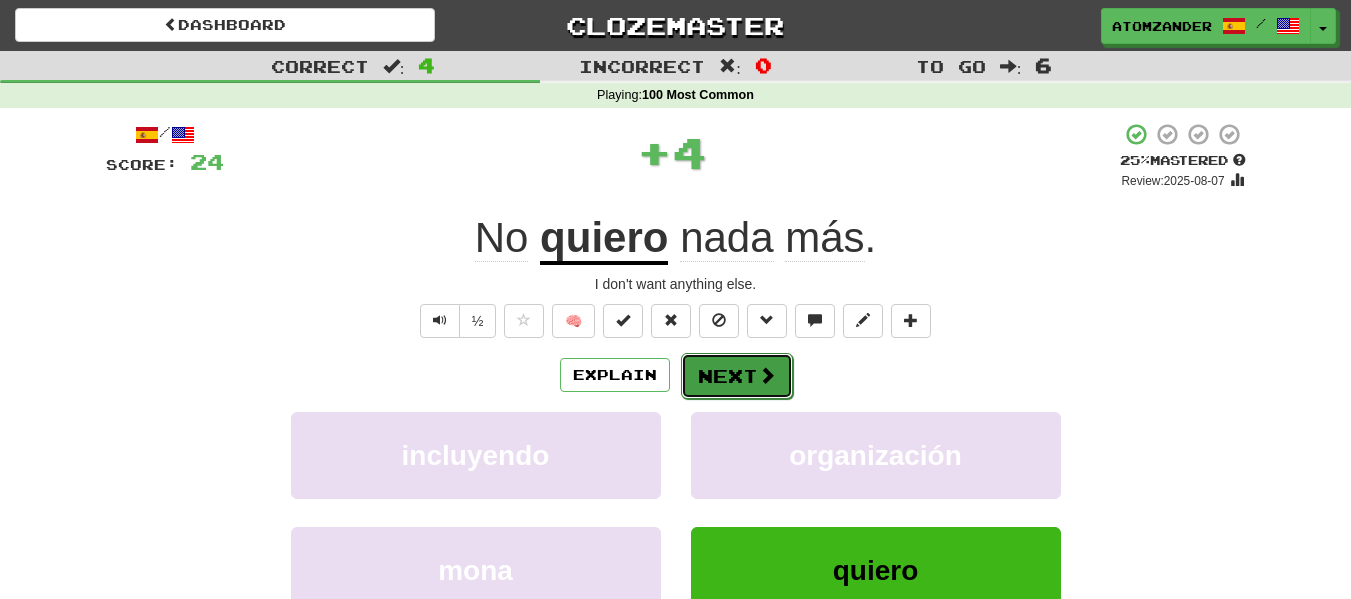 click on "Next" at bounding box center (737, 376) 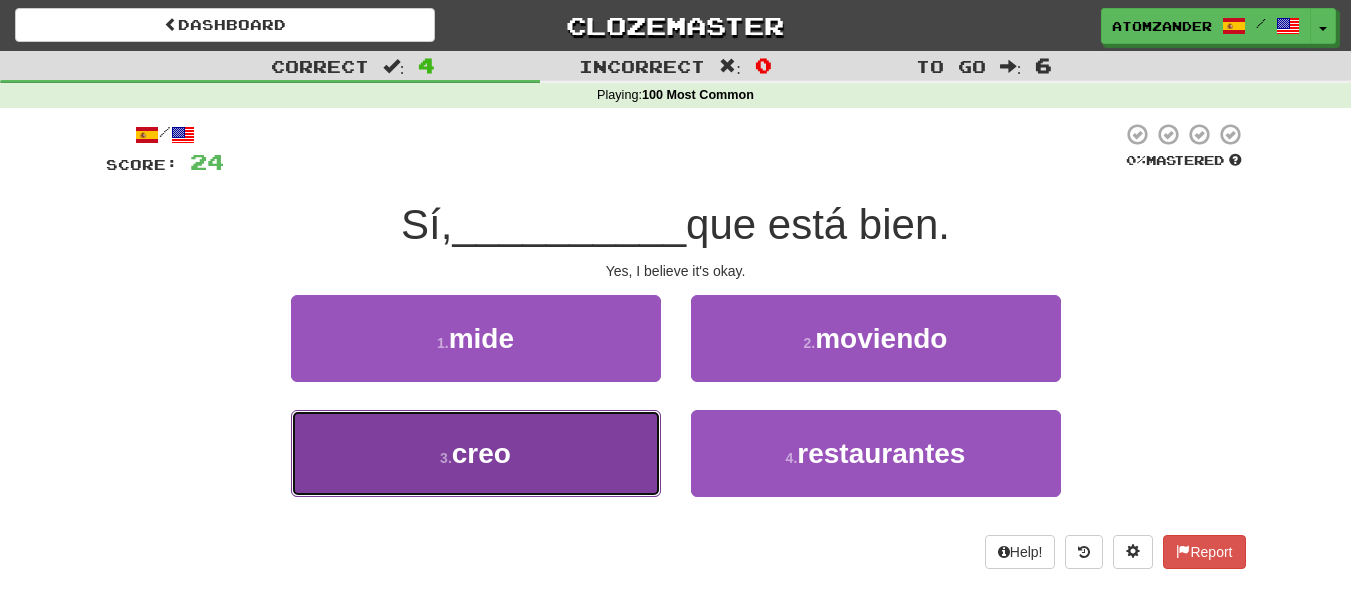 click on "3 .  creo" at bounding box center [476, 453] 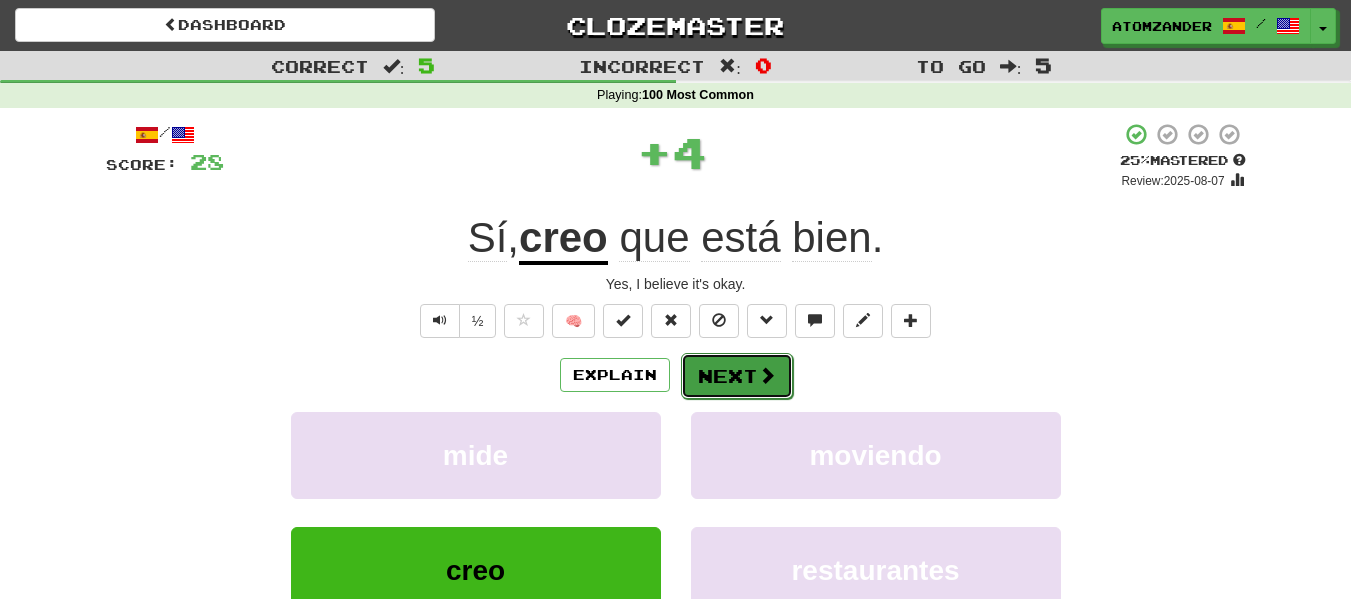 click on "Next" at bounding box center (737, 376) 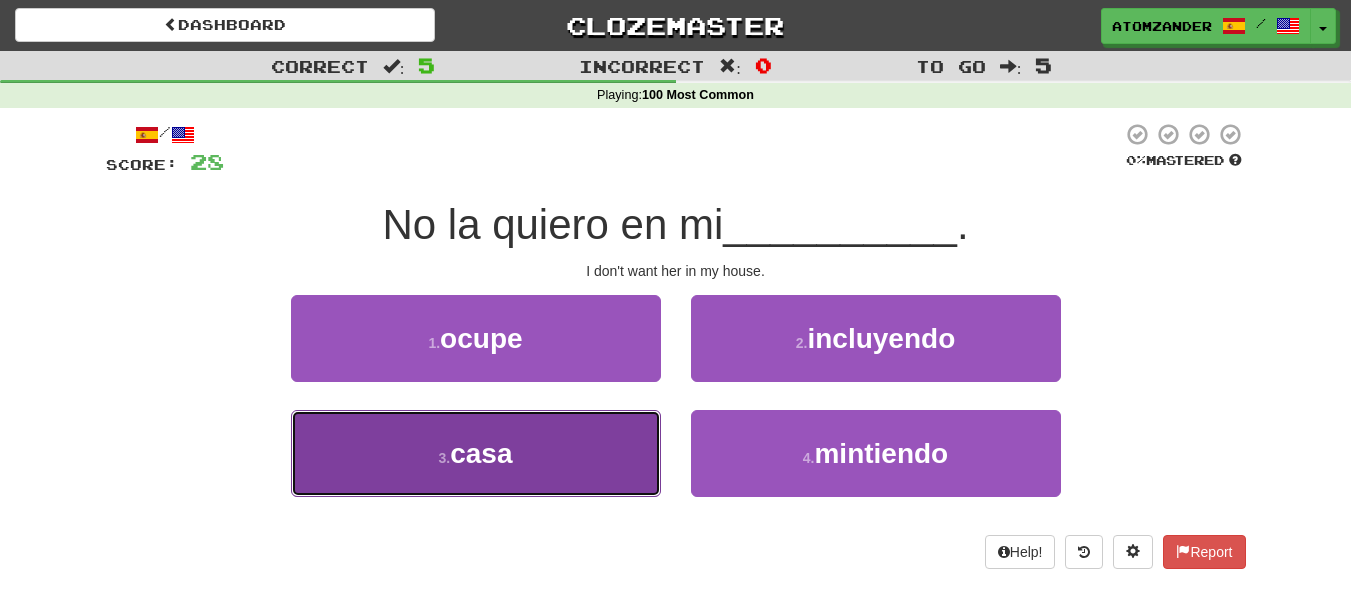 click on "3 .  casa" at bounding box center (476, 453) 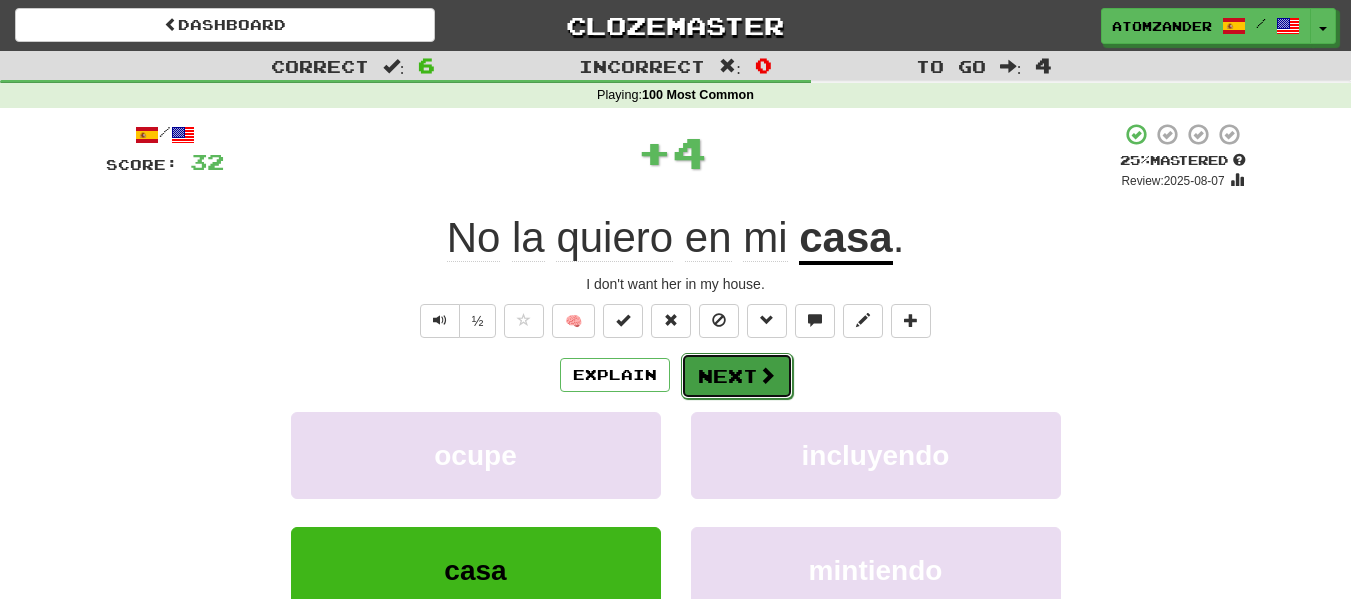 click on "Next" at bounding box center [737, 376] 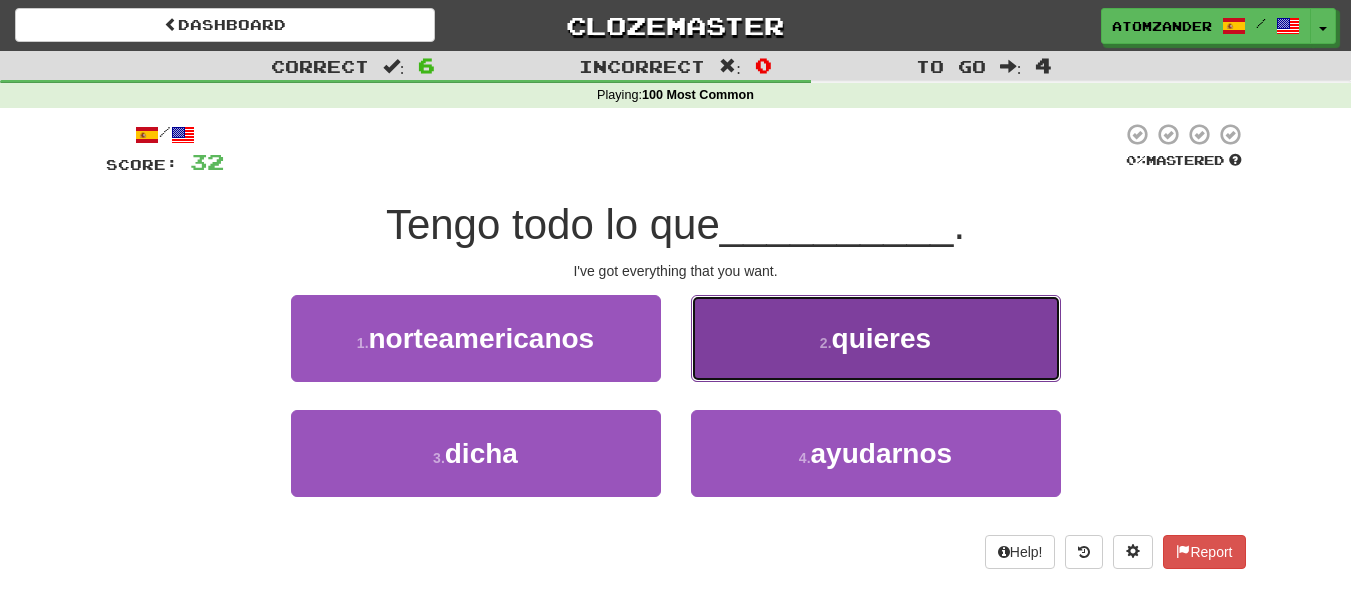 click on "2 .  quieres" at bounding box center [876, 338] 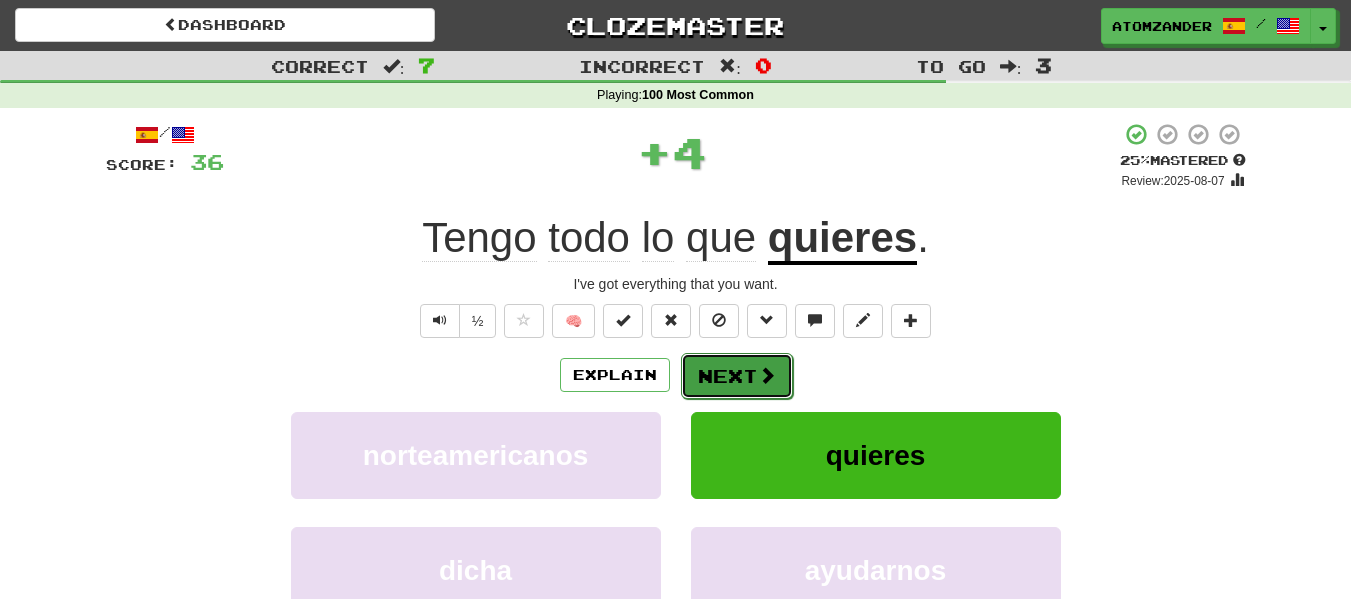 click on "Next" at bounding box center [737, 376] 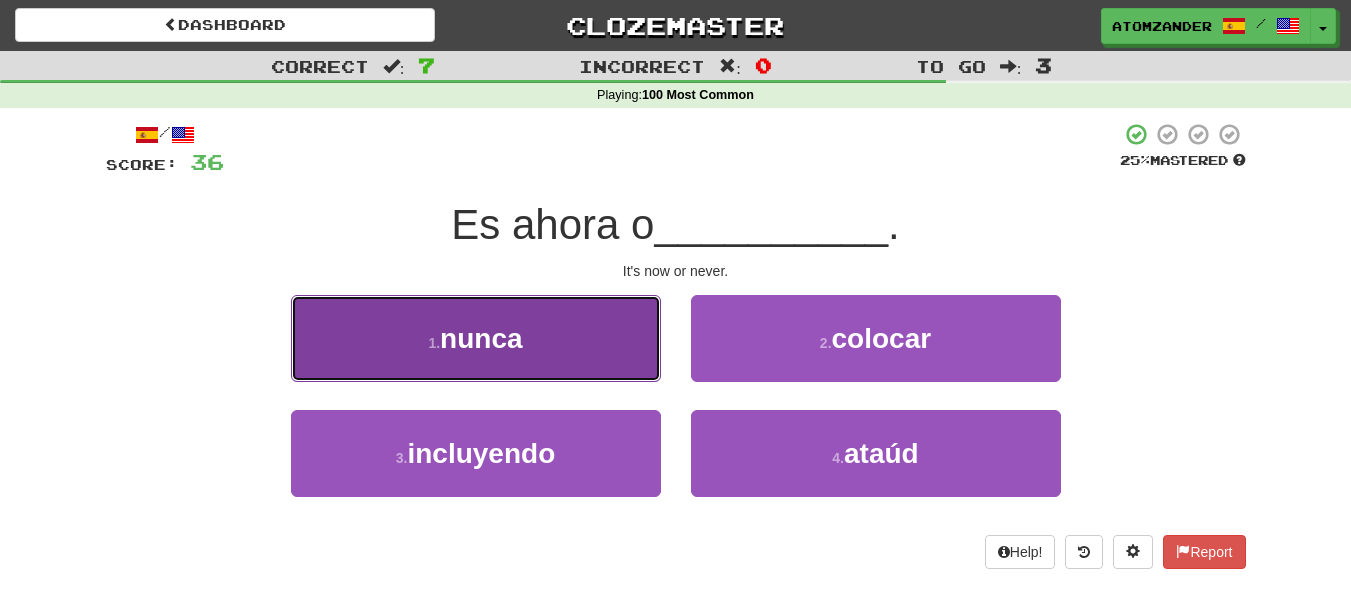 click on "1 .  nunca" at bounding box center (476, 338) 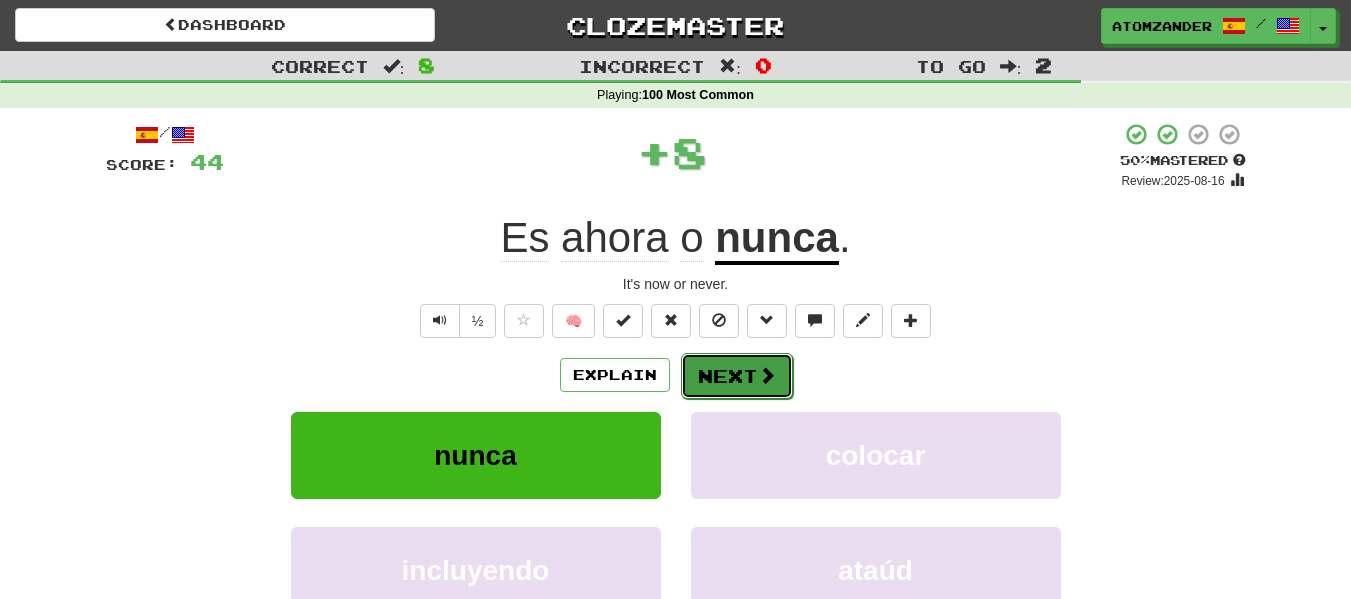 click on "Next" at bounding box center [737, 376] 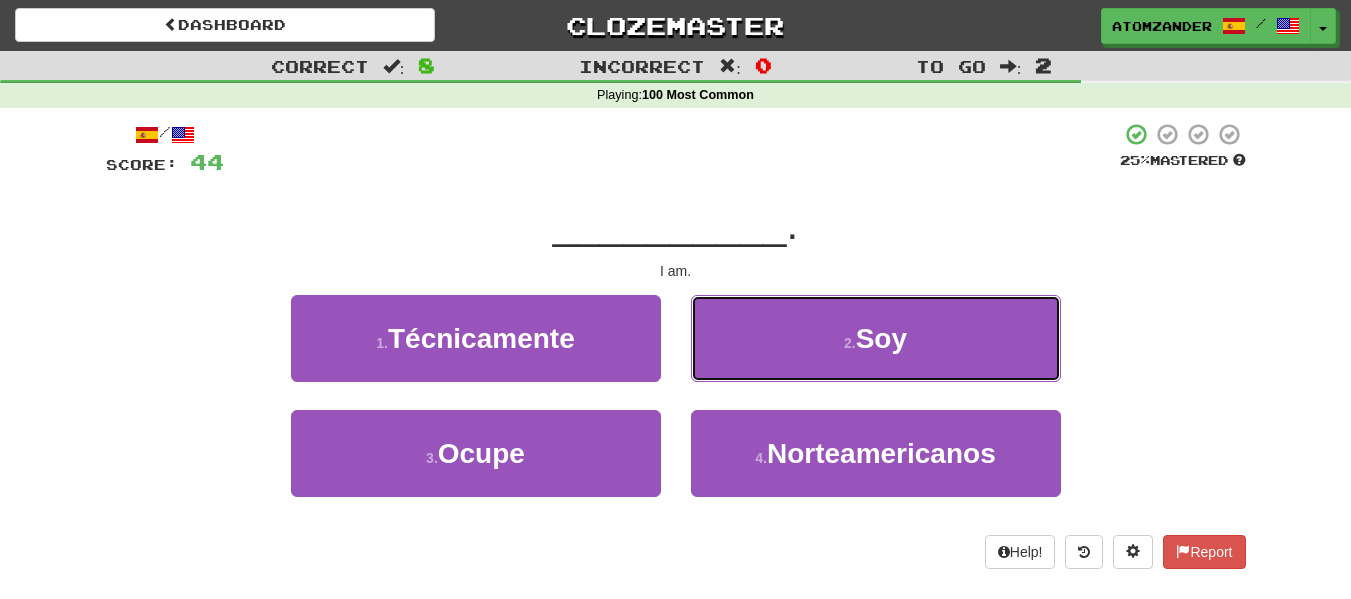click on "2 .  Soy" at bounding box center (876, 338) 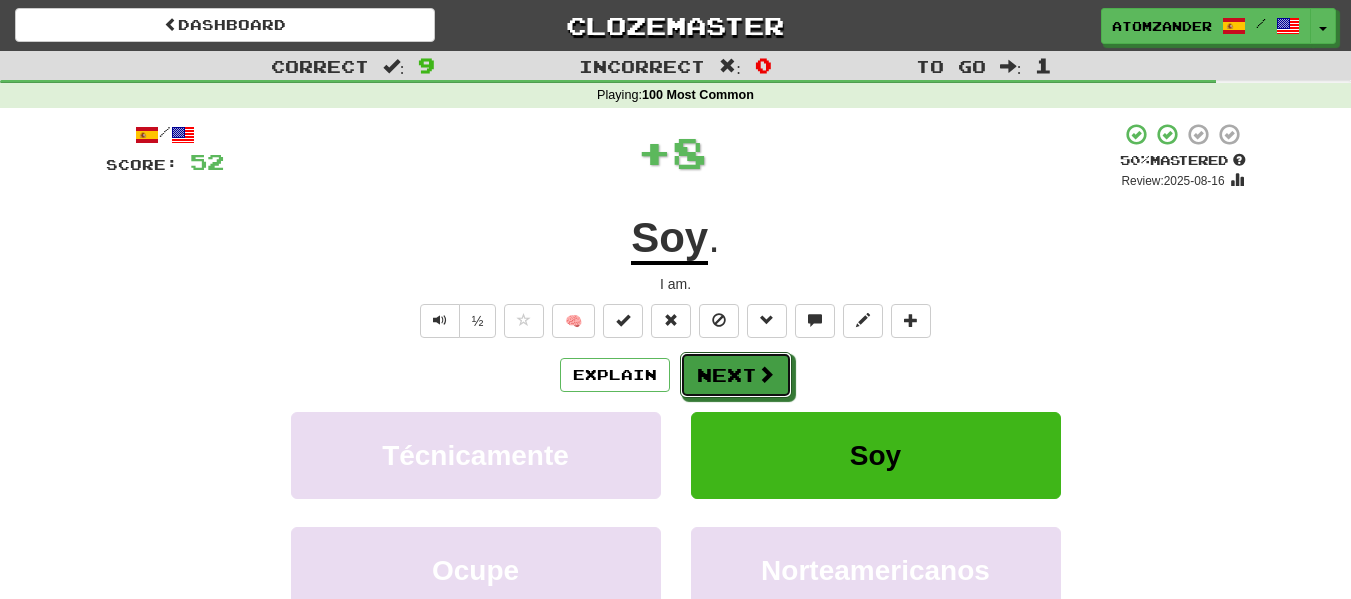 click on "Next" at bounding box center (736, 375) 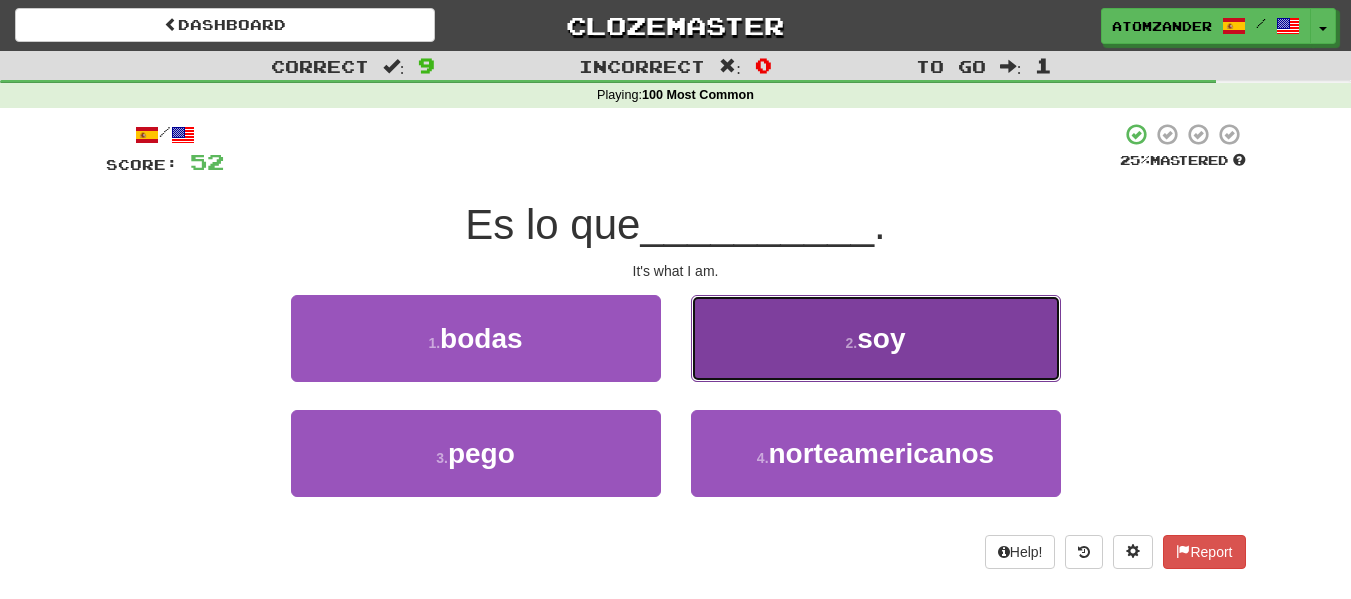 click on "2 .  soy" at bounding box center [876, 338] 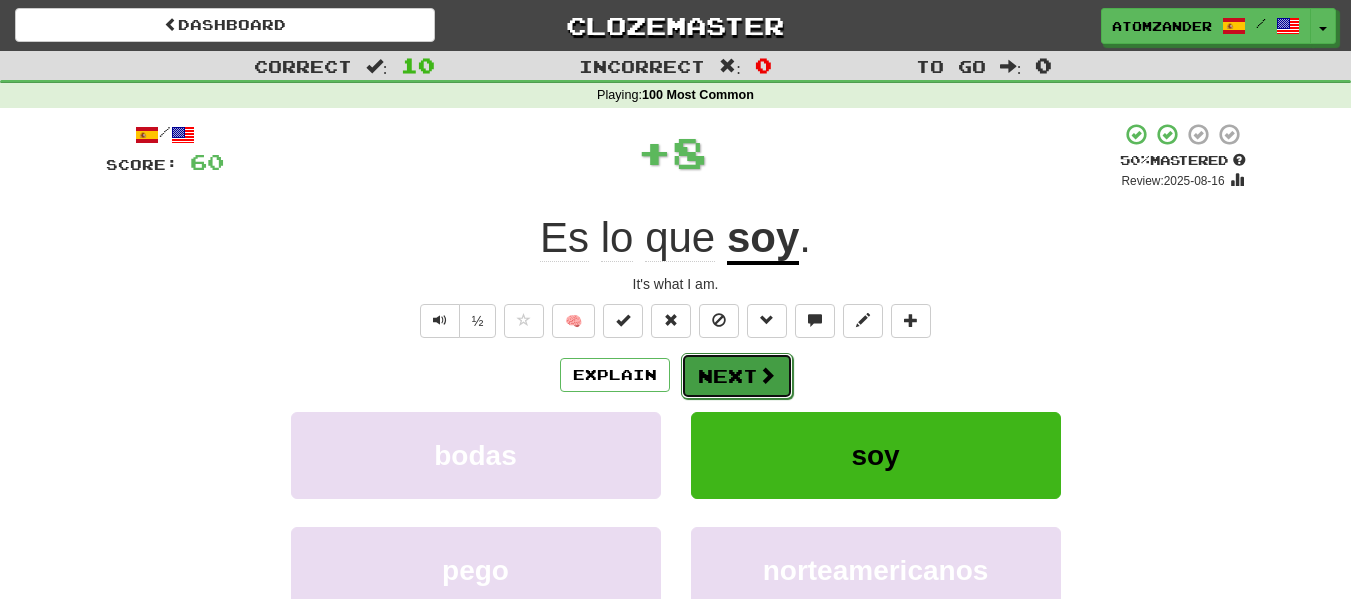 click on "Next" at bounding box center [737, 376] 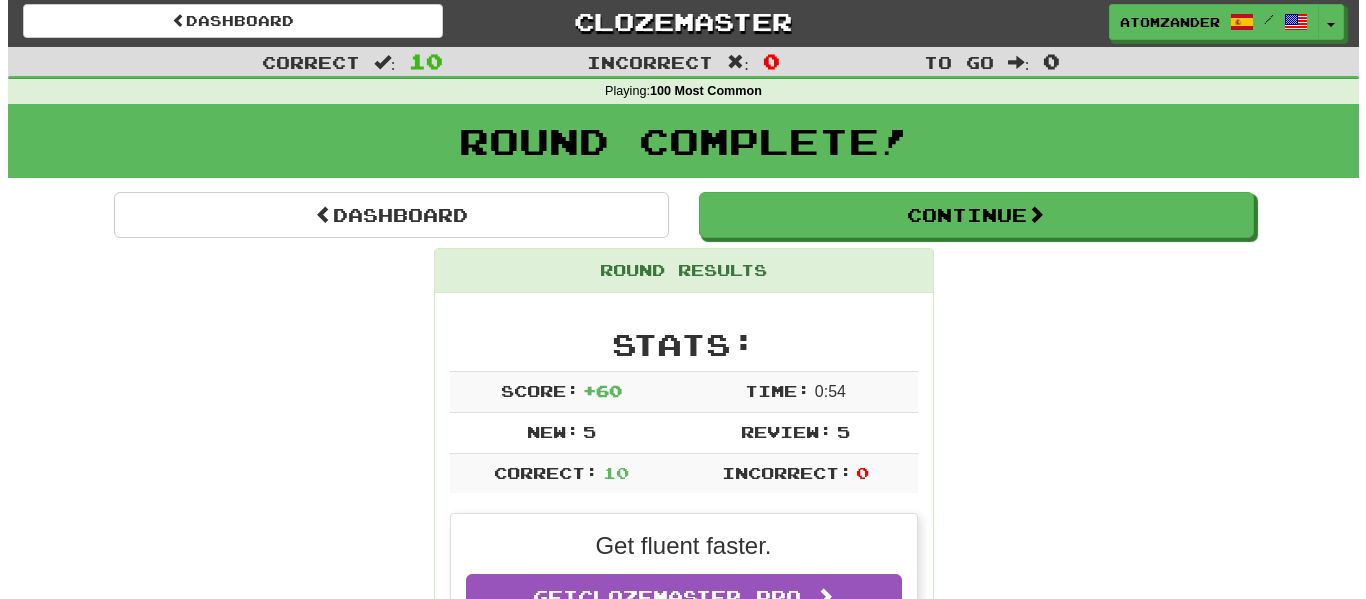 scroll, scrollTop: 0, scrollLeft: 0, axis: both 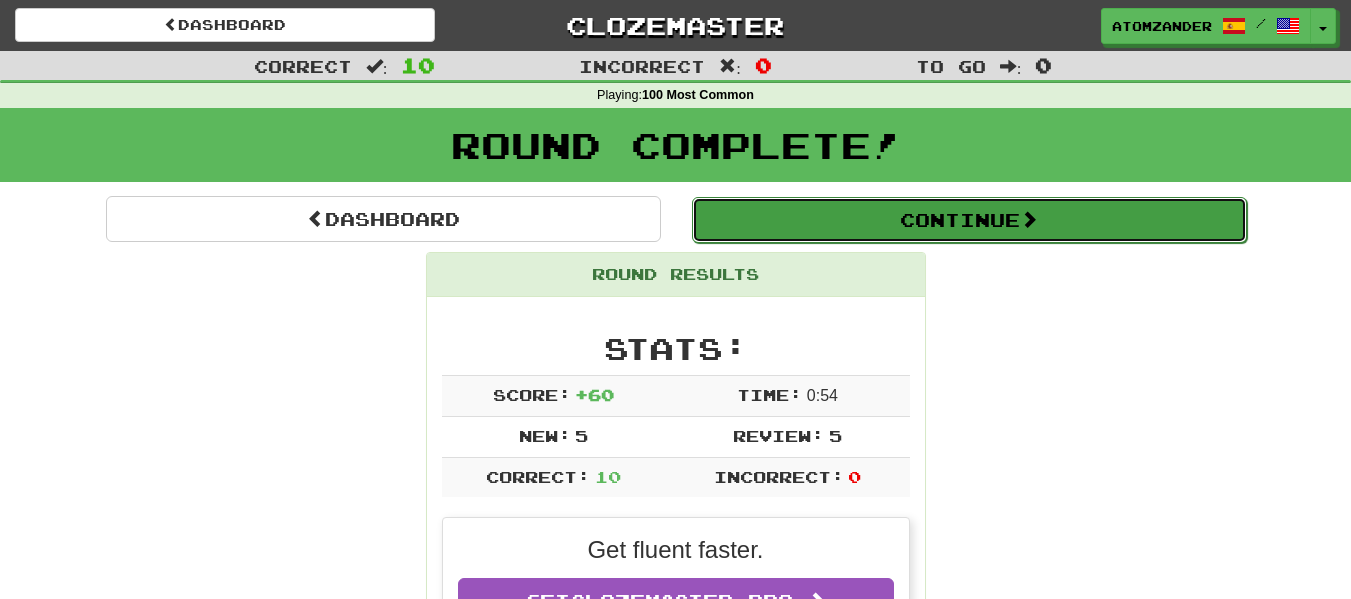 click on "Continue" at bounding box center [969, 220] 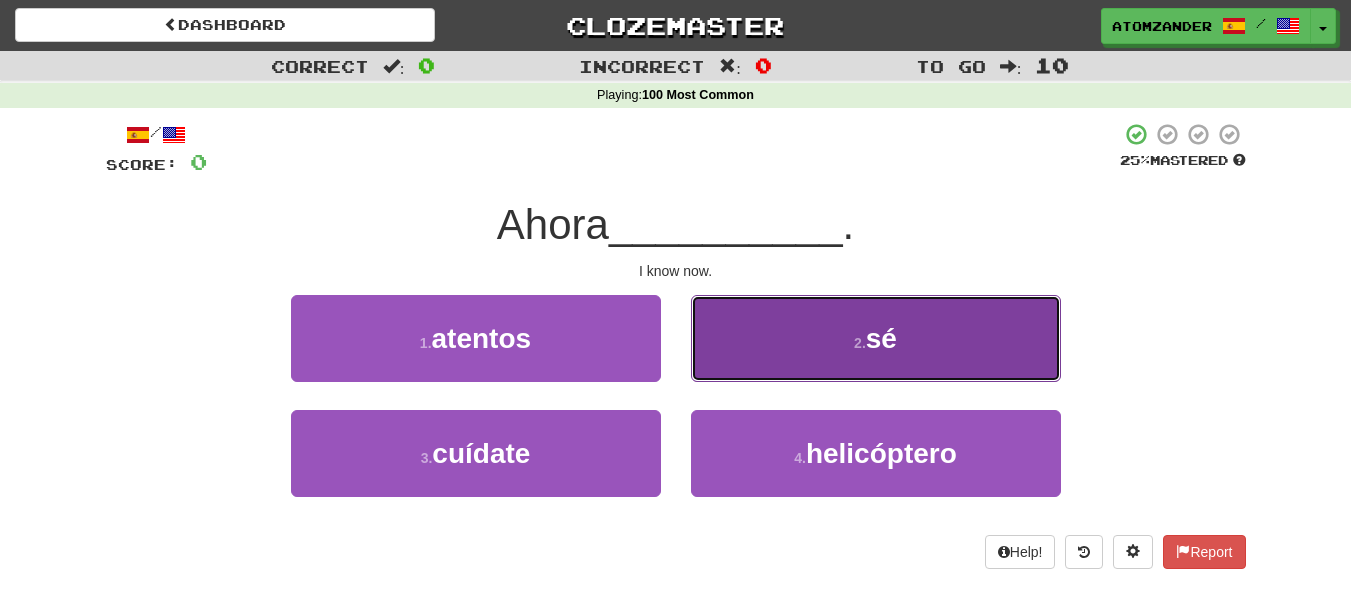 click on "2 .  sé" at bounding box center (876, 338) 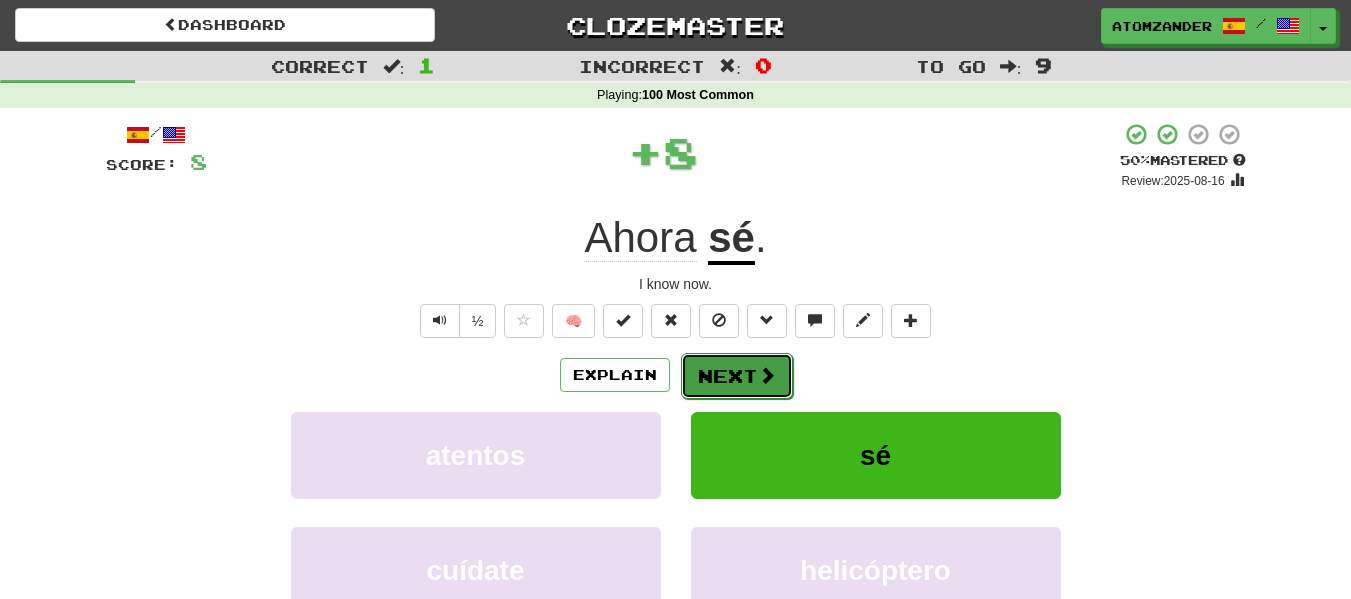 click on "Next" at bounding box center (737, 376) 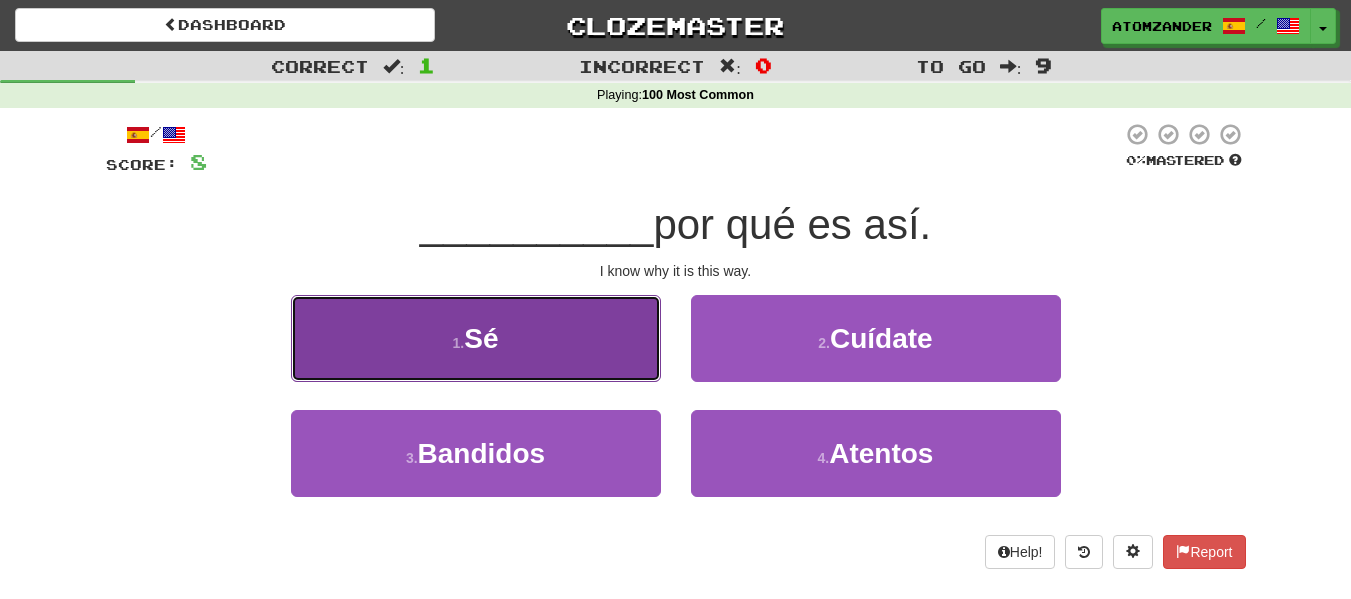 click on "1 .  Sé" at bounding box center [476, 338] 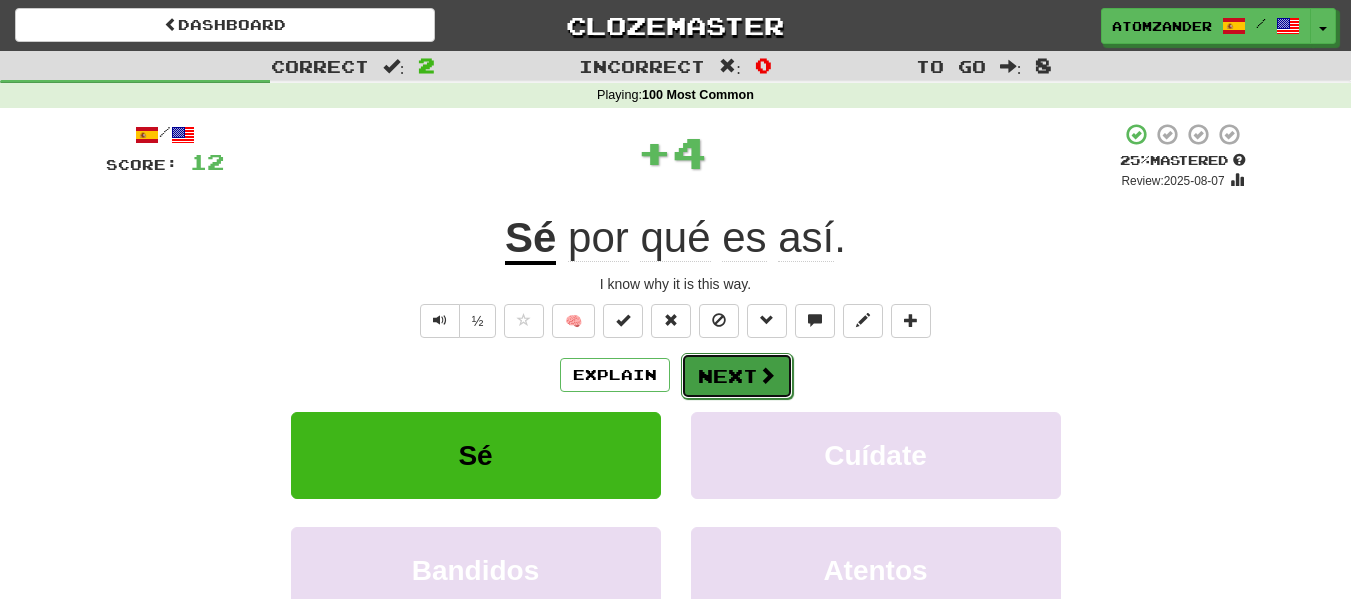 click on "Next" at bounding box center (737, 376) 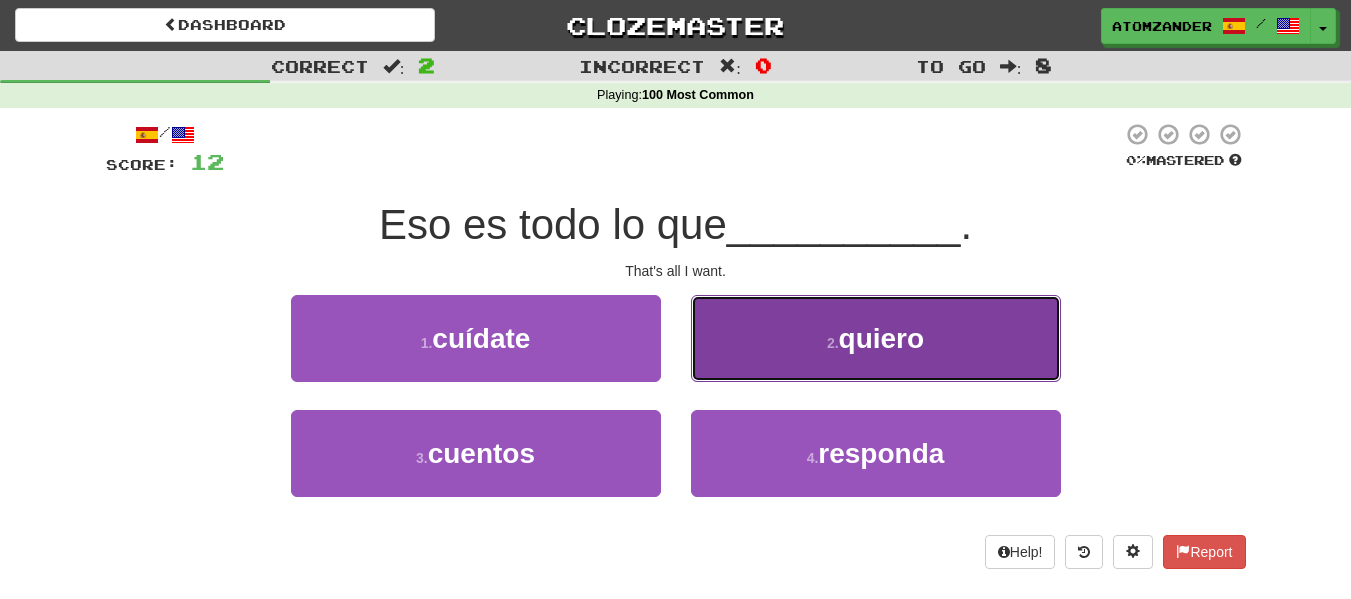click on "2 .  quiero" at bounding box center (876, 338) 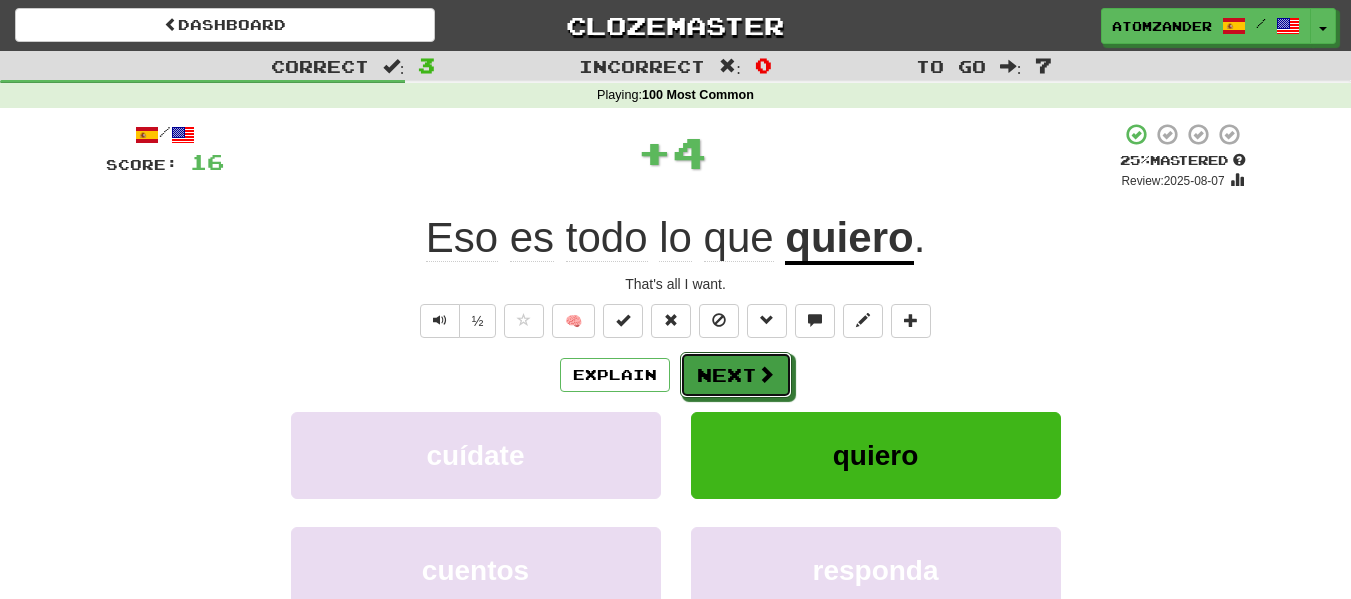 click on "Next" at bounding box center [736, 375] 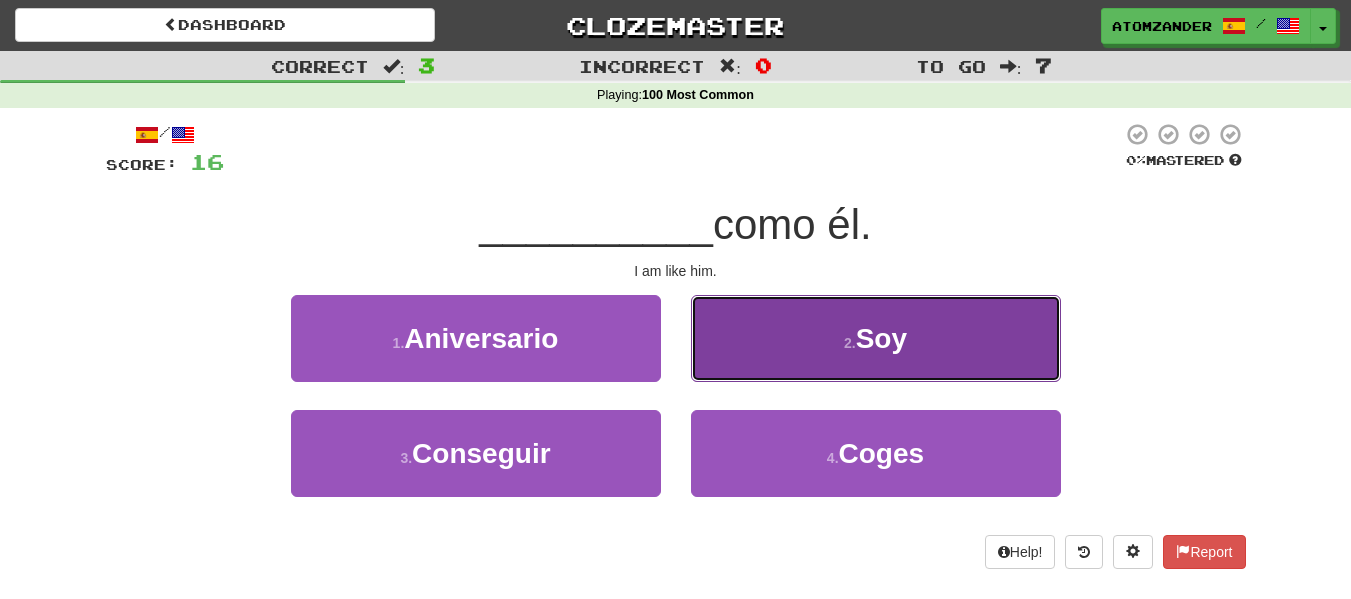 click on "2 .  Soy" at bounding box center [876, 338] 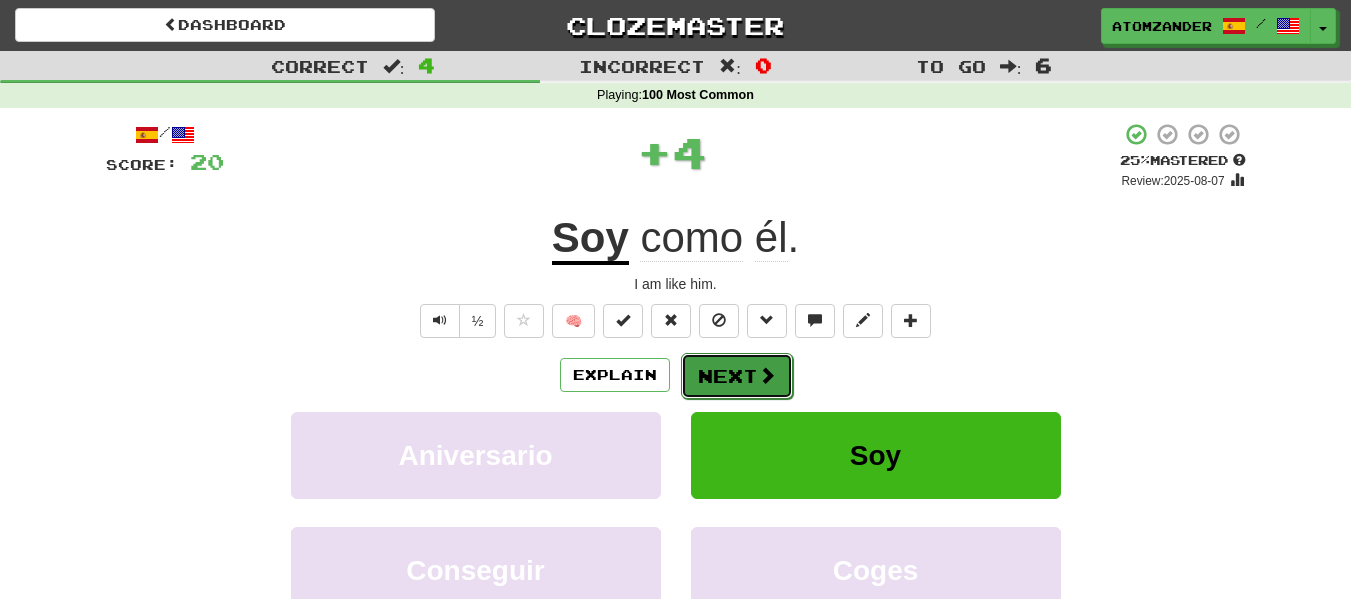 click on "Next" at bounding box center (737, 376) 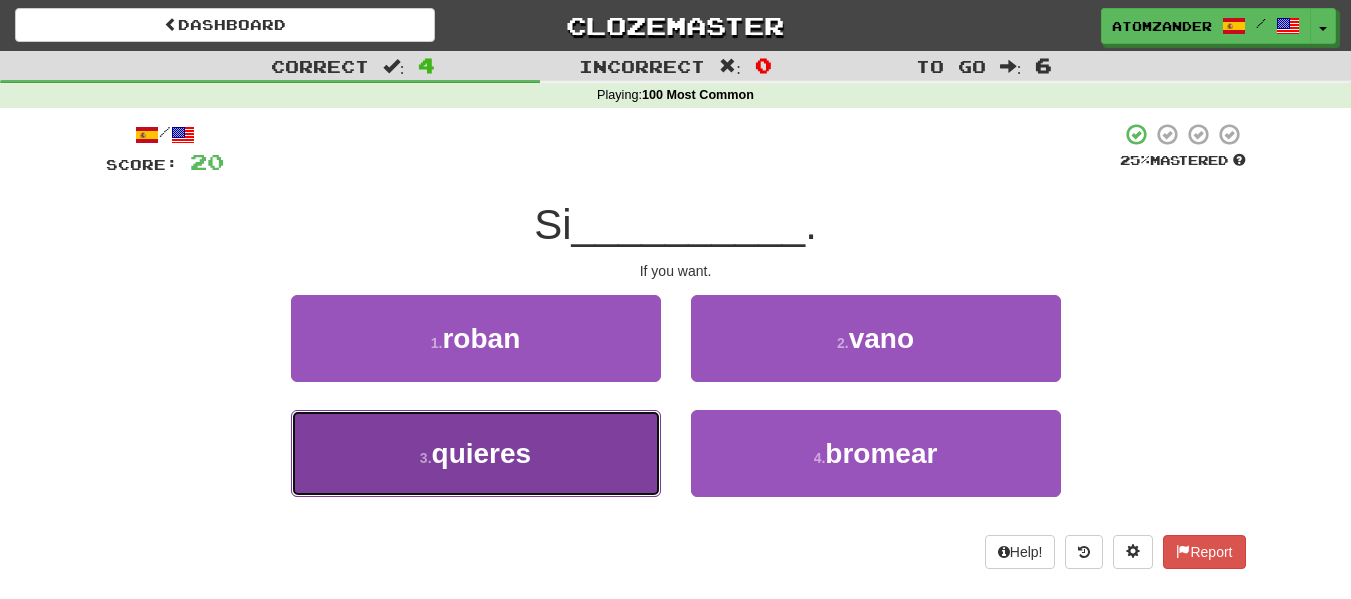 click on "3 .  quieres" at bounding box center [476, 453] 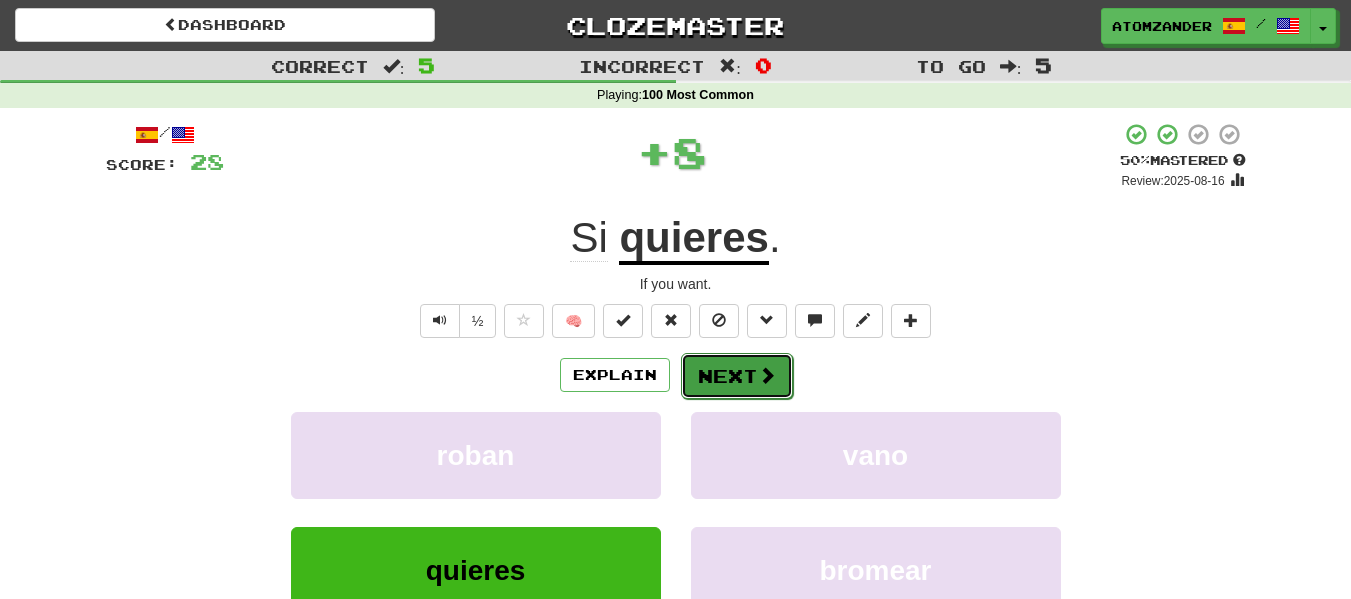click on "Next" at bounding box center [737, 376] 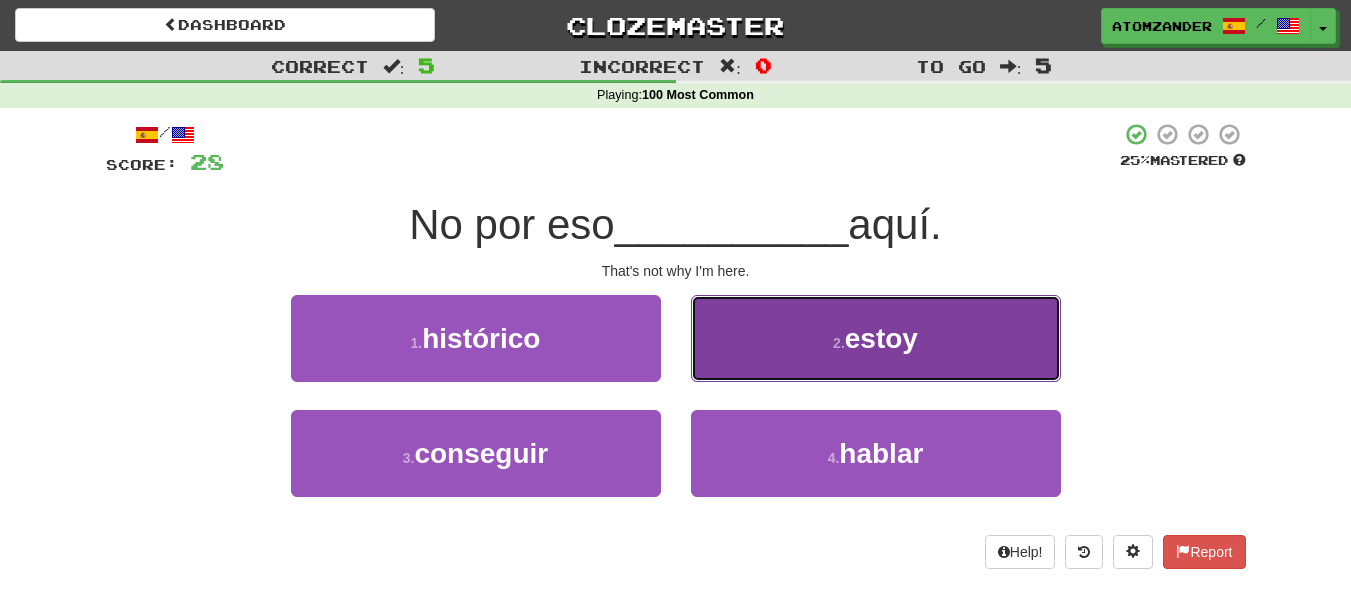 click on "2 .  estoy" at bounding box center (876, 338) 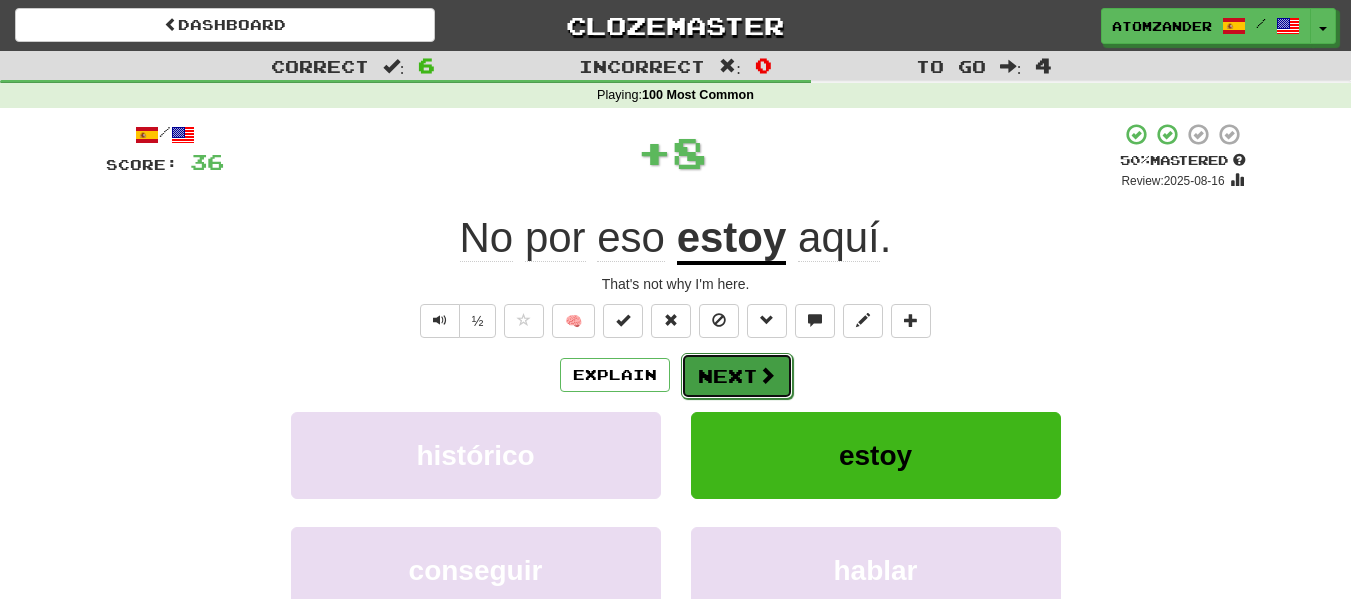click on "Next" at bounding box center (737, 376) 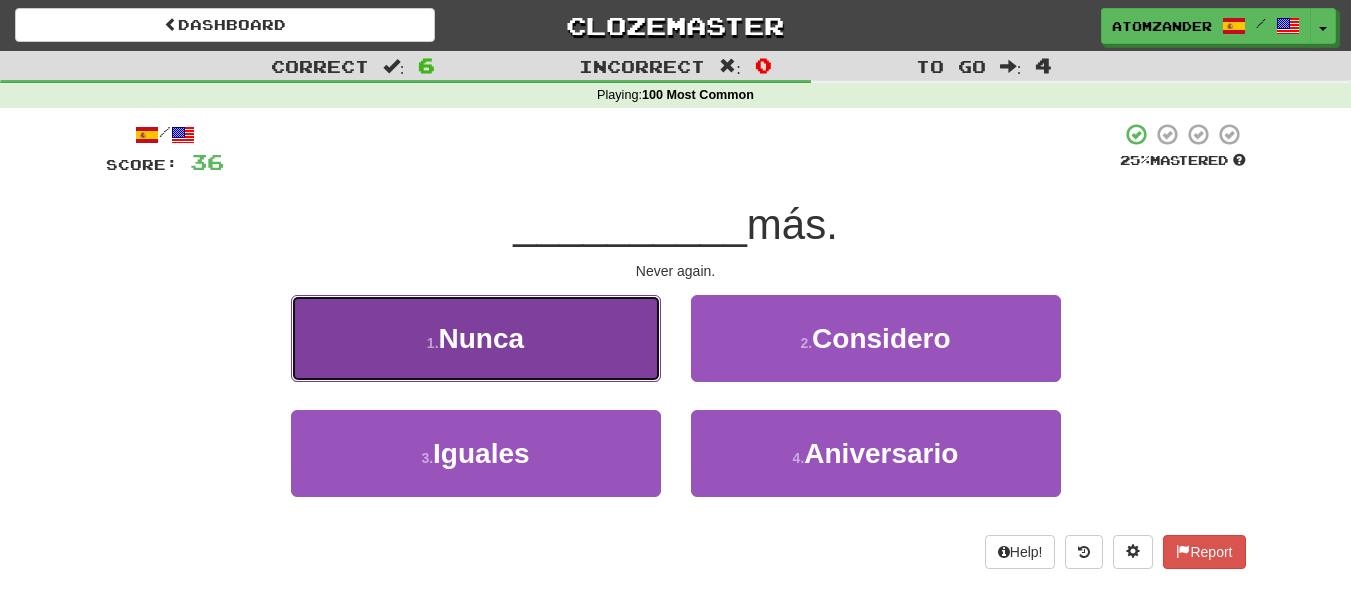 click on "1 .  Nunca" at bounding box center [476, 338] 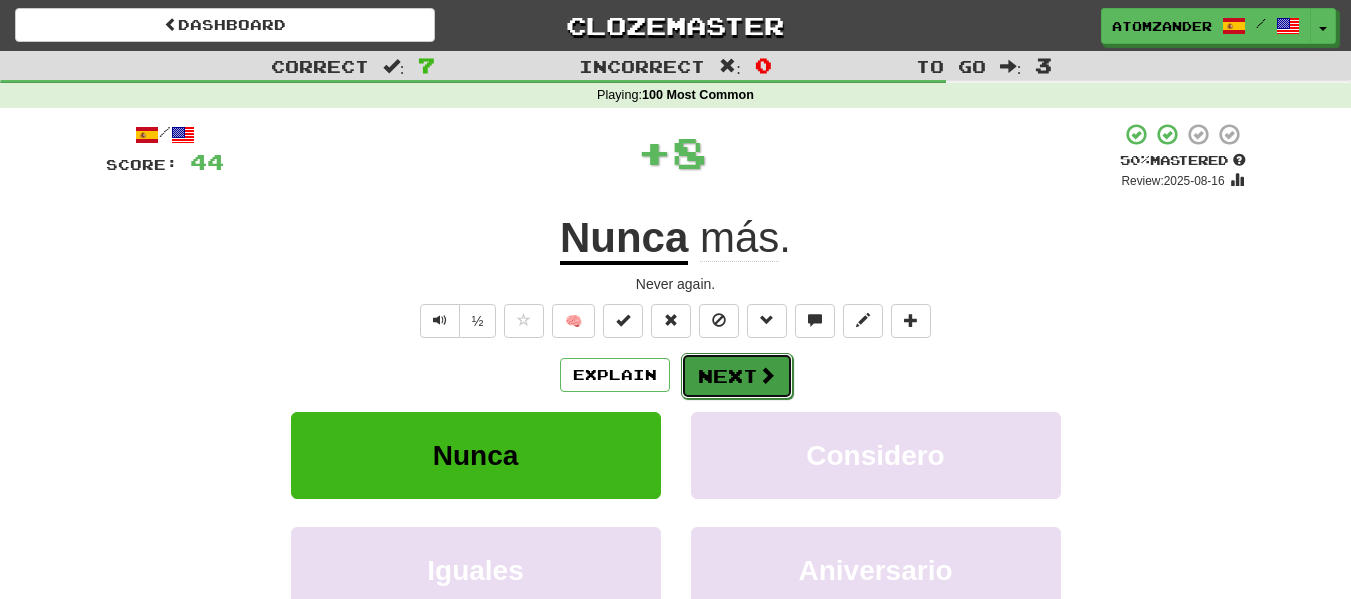 click on "Next" at bounding box center (737, 376) 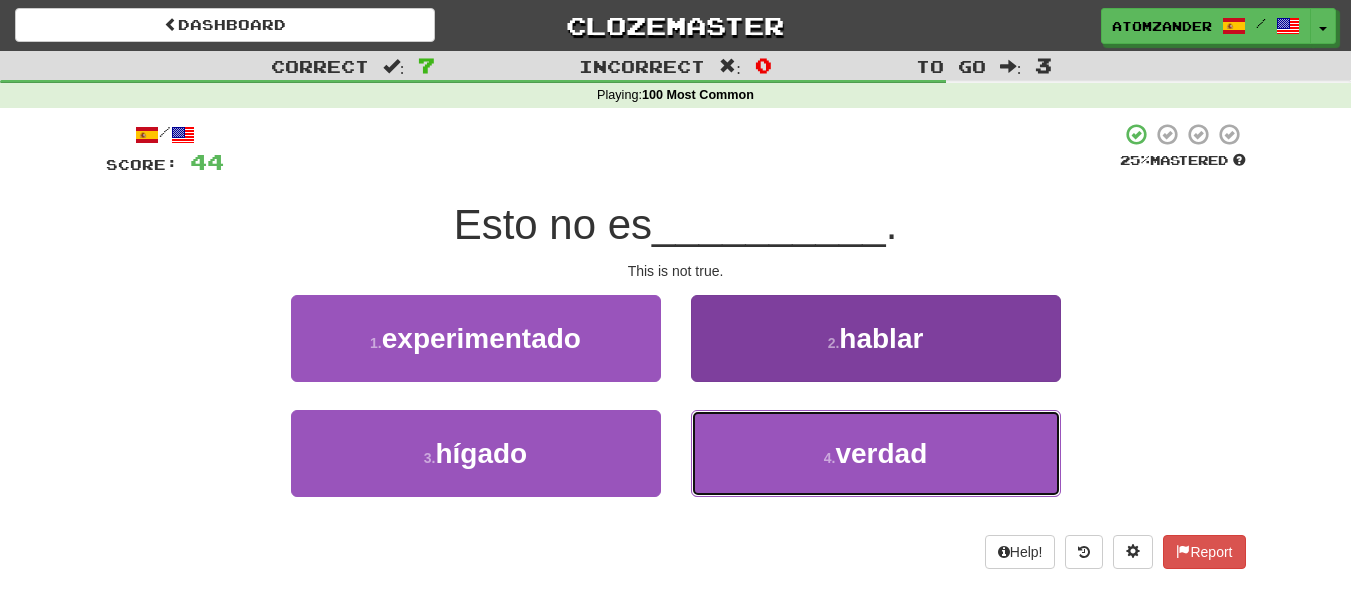 click on "4 .  verdad" at bounding box center (876, 453) 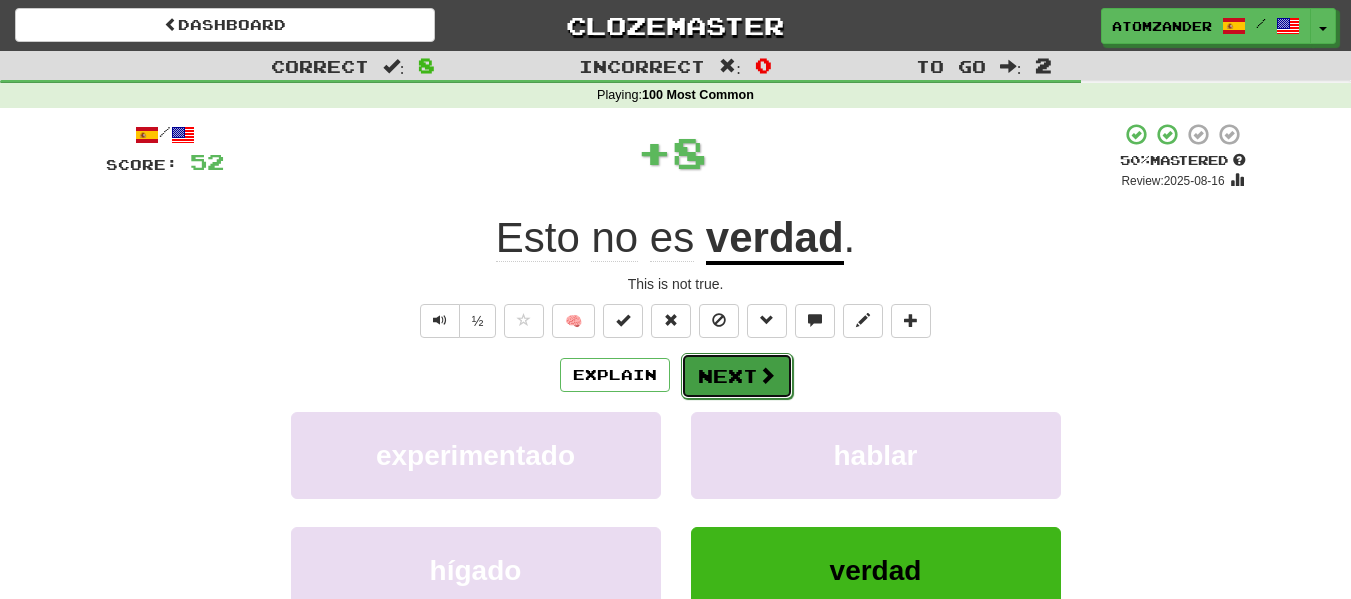 click on "Next" at bounding box center (737, 376) 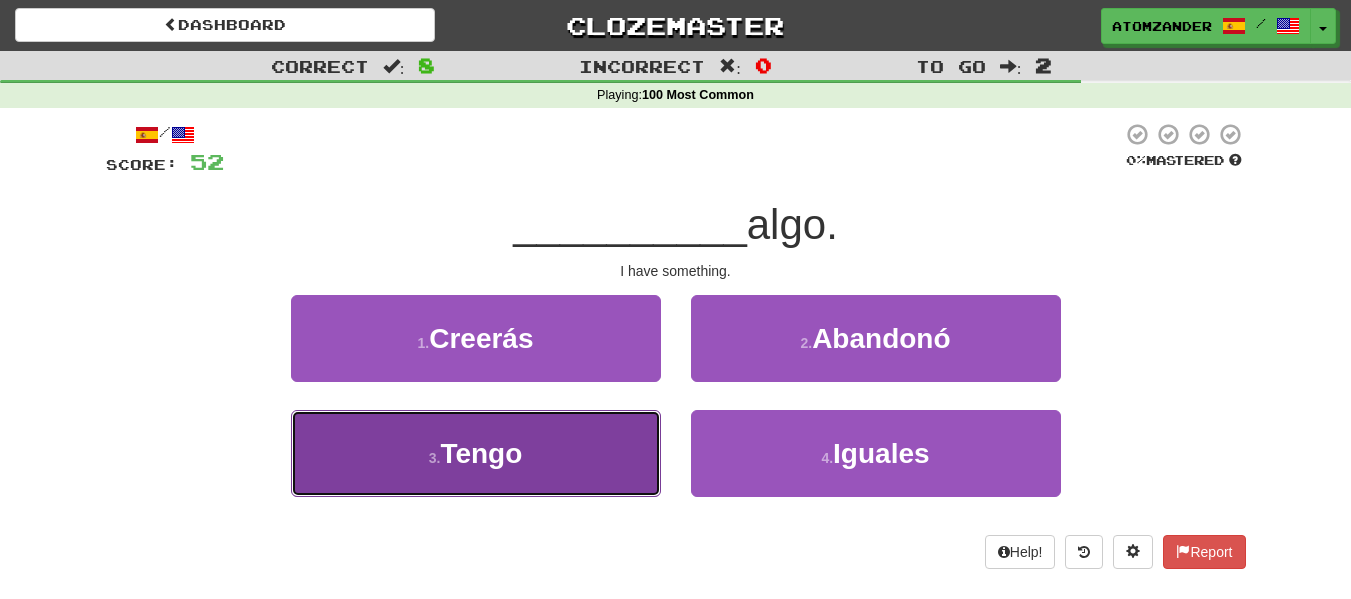 click on "3 .  Tengo" at bounding box center (476, 453) 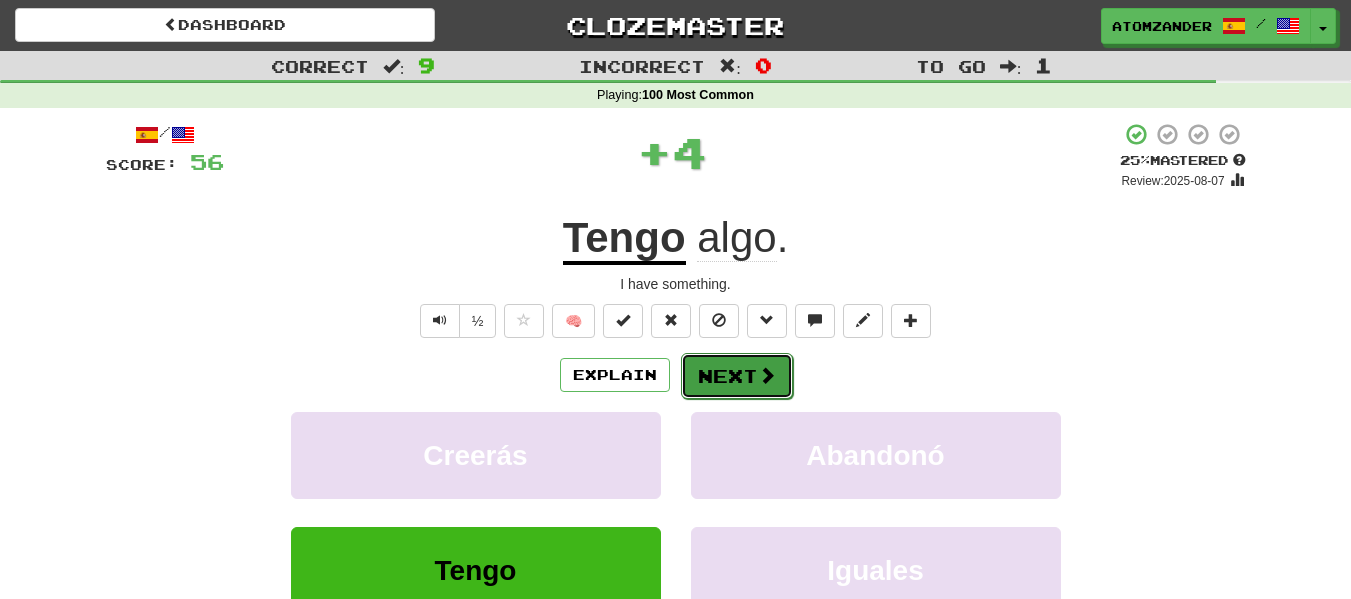 click on "Next" at bounding box center (737, 376) 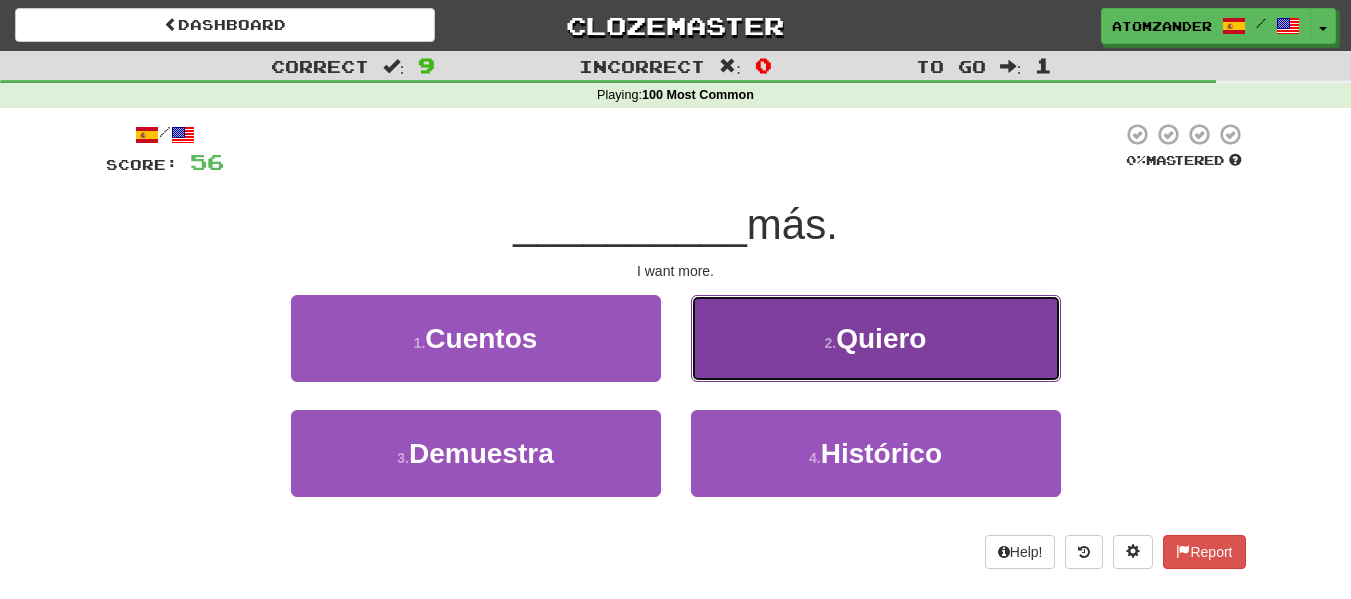 click on "2 .  Quiero" at bounding box center [876, 338] 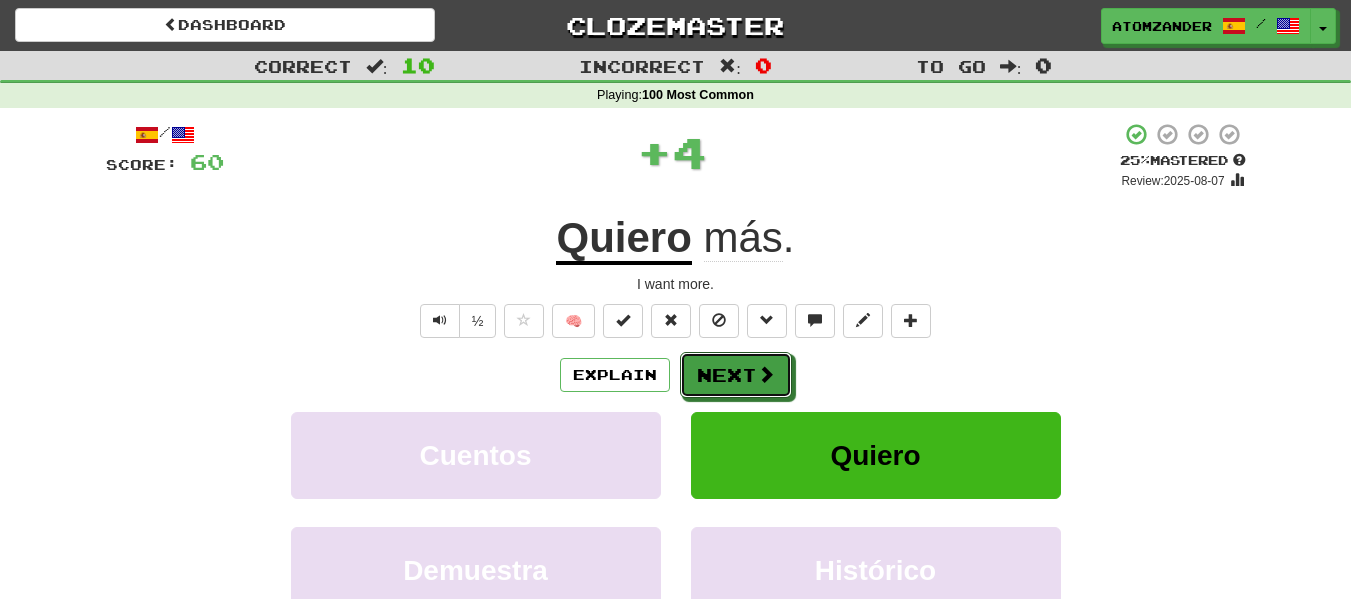 click on "Next" at bounding box center [736, 375] 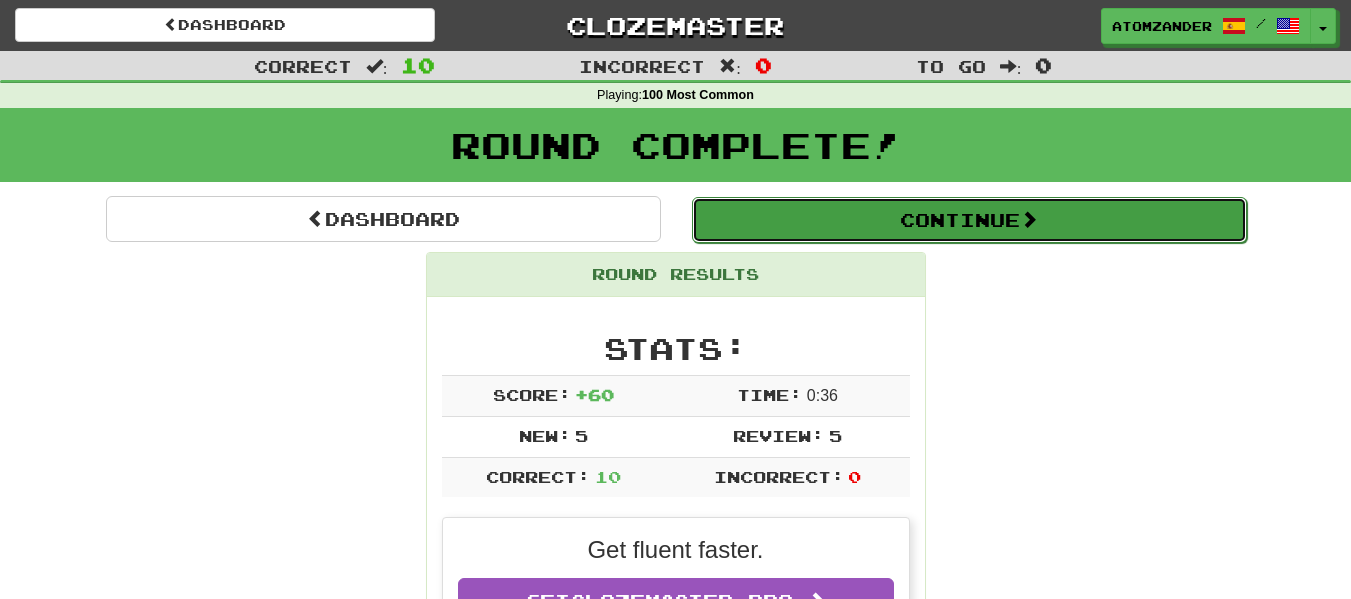 click on "Continue" at bounding box center (969, 220) 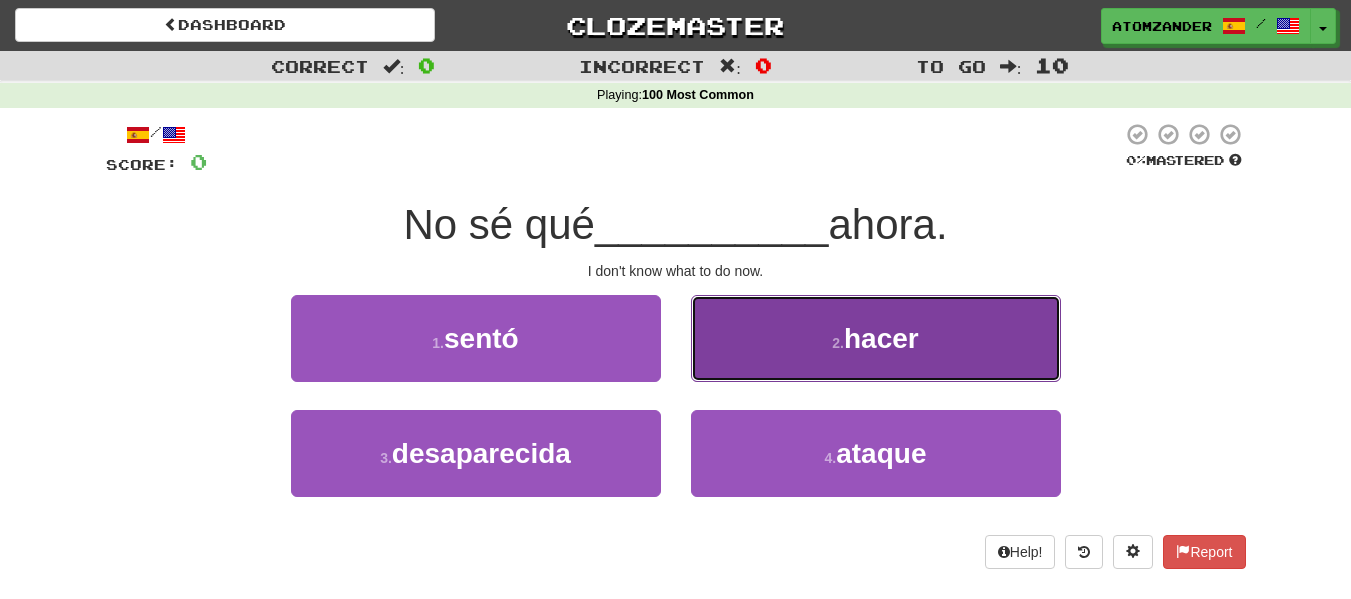 click on "2 .  hacer" at bounding box center [876, 338] 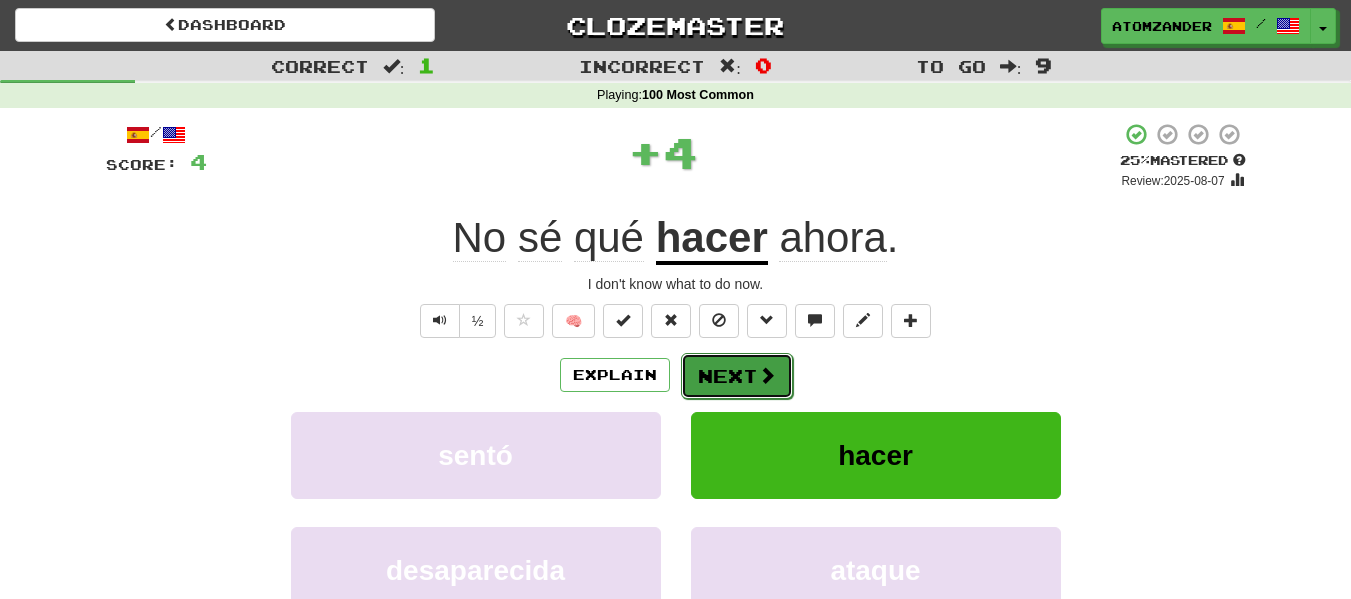 click on "Next" at bounding box center [737, 376] 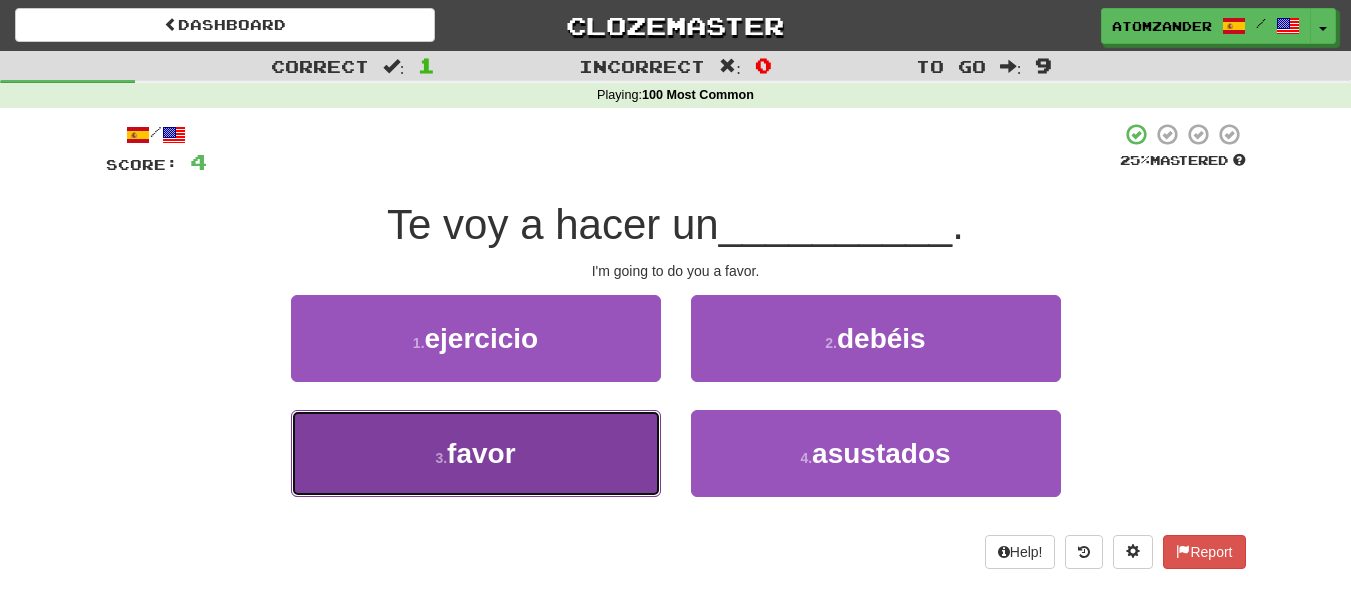 click on "3 .  favor" at bounding box center (476, 453) 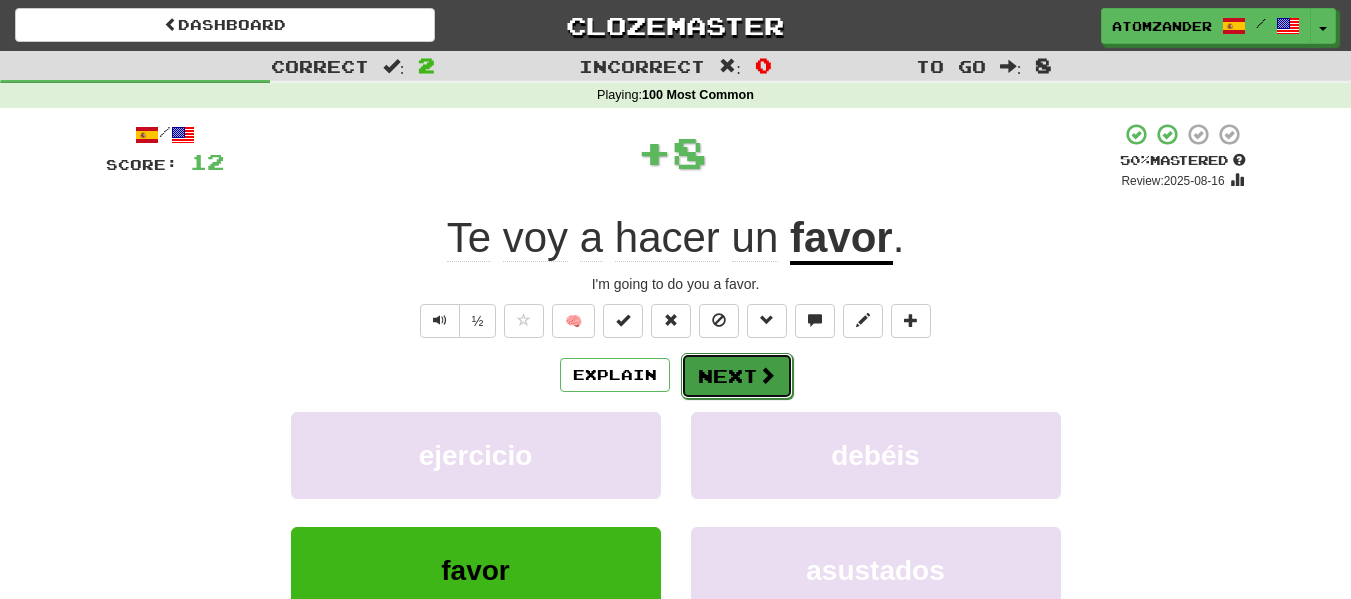 click on "Next" at bounding box center (737, 376) 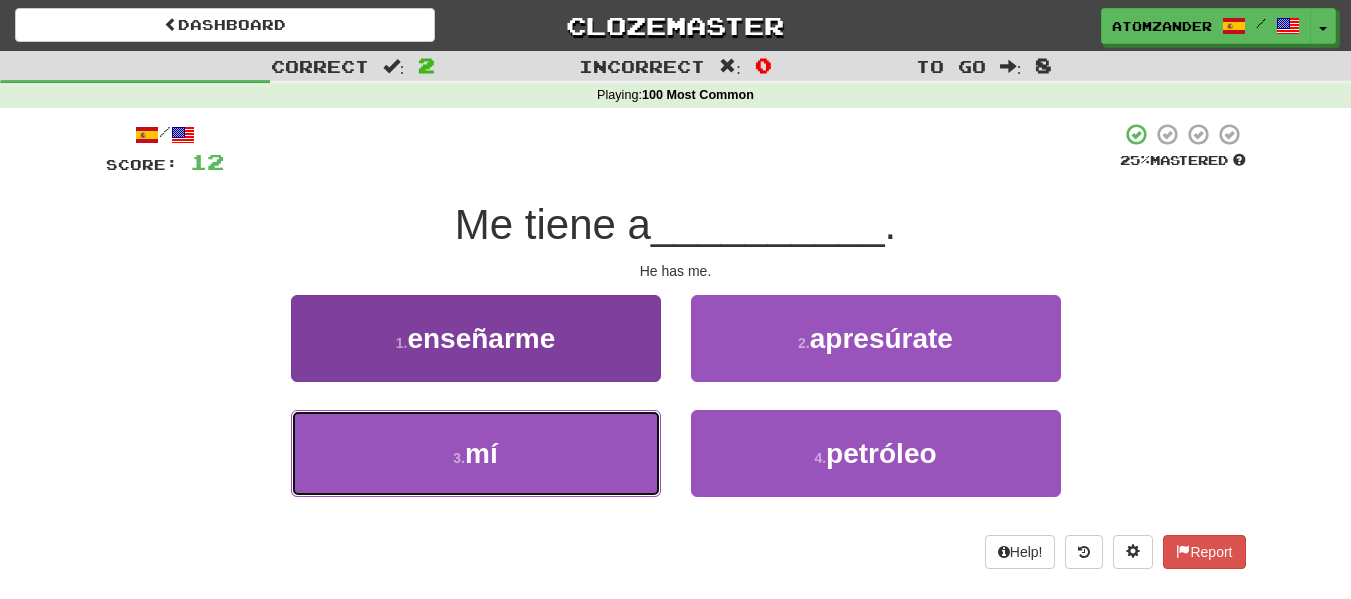 drag, startPoint x: 595, startPoint y: 423, endPoint x: 605, endPoint y: 424, distance: 10.049875 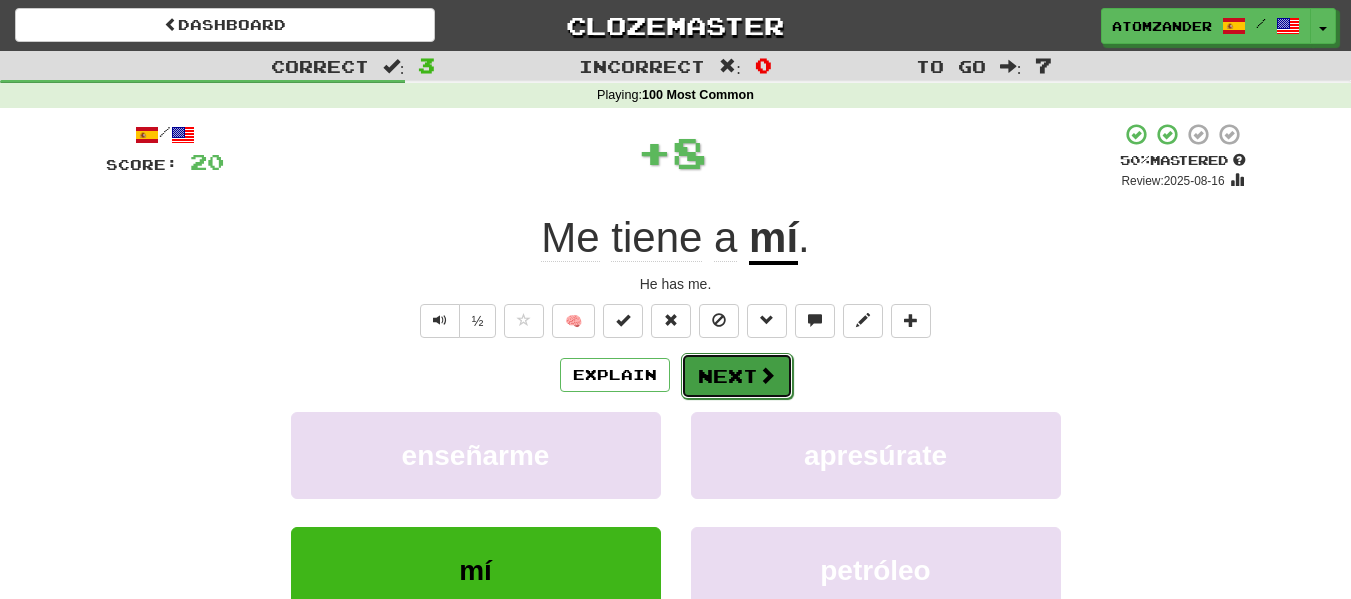click on "Next" at bounding box center [737, 376] 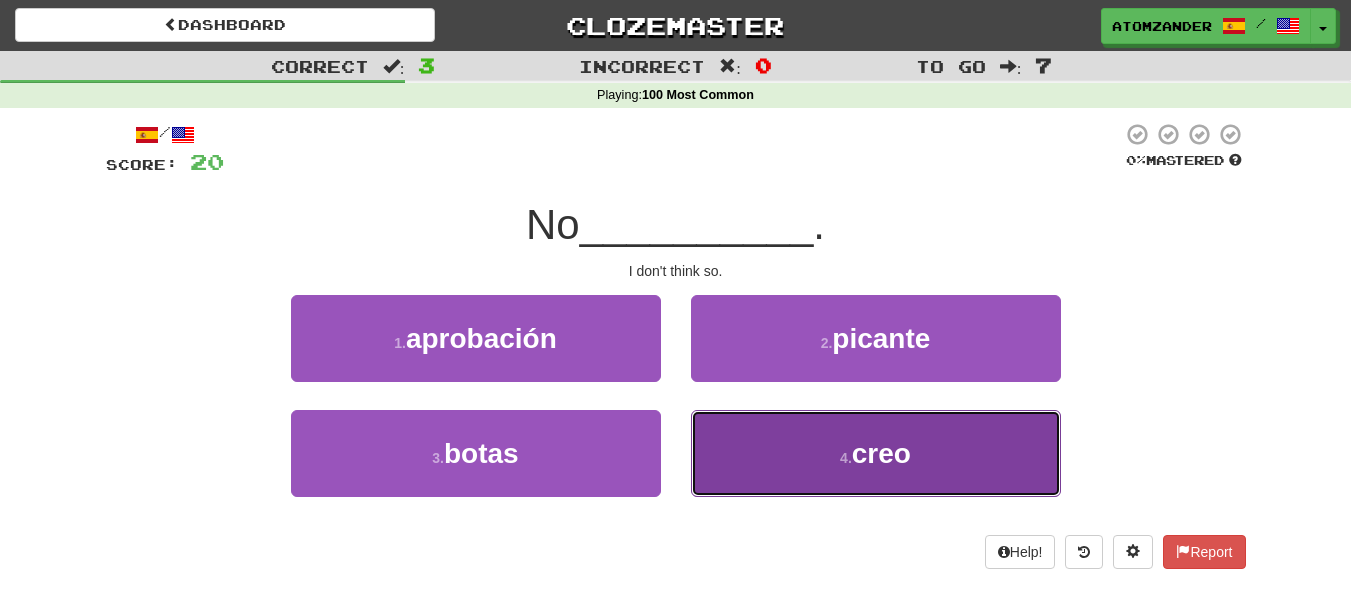 click on "4 .  creo" at bounding box center [876, 453] 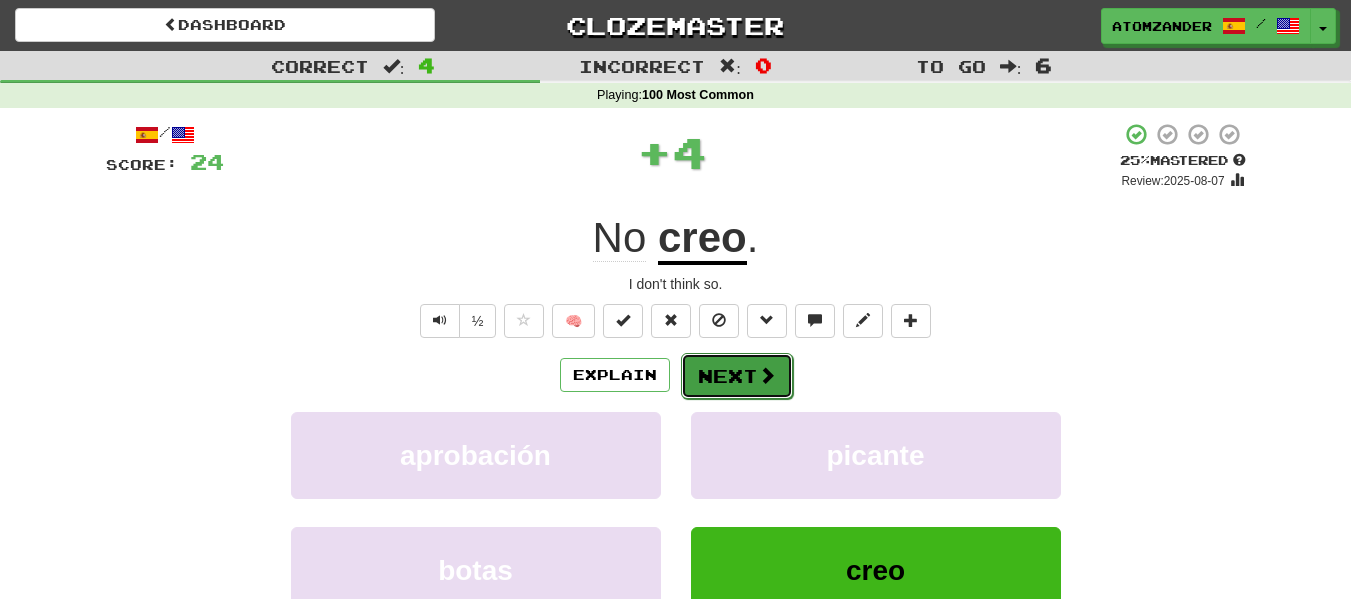 click on "Next" at bounding box center (737, 376) 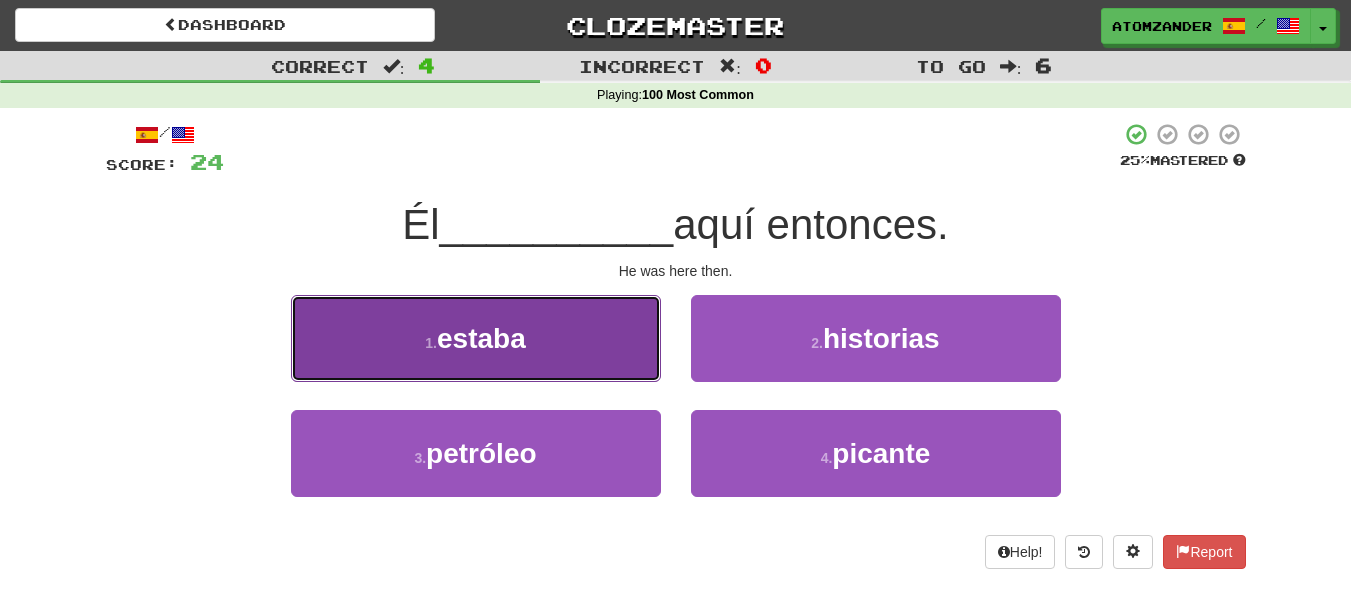 click on "1 .  estaba" at bounding box center (476, 338) 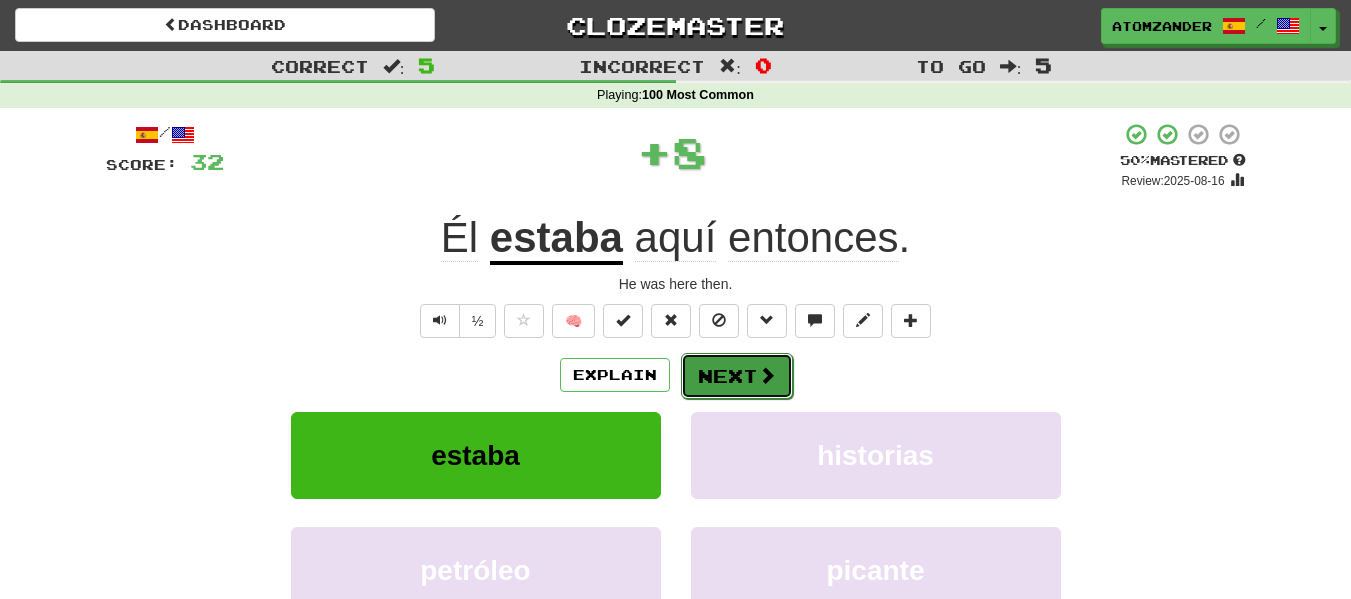 click on "Next" at bounding box center (737, 376) 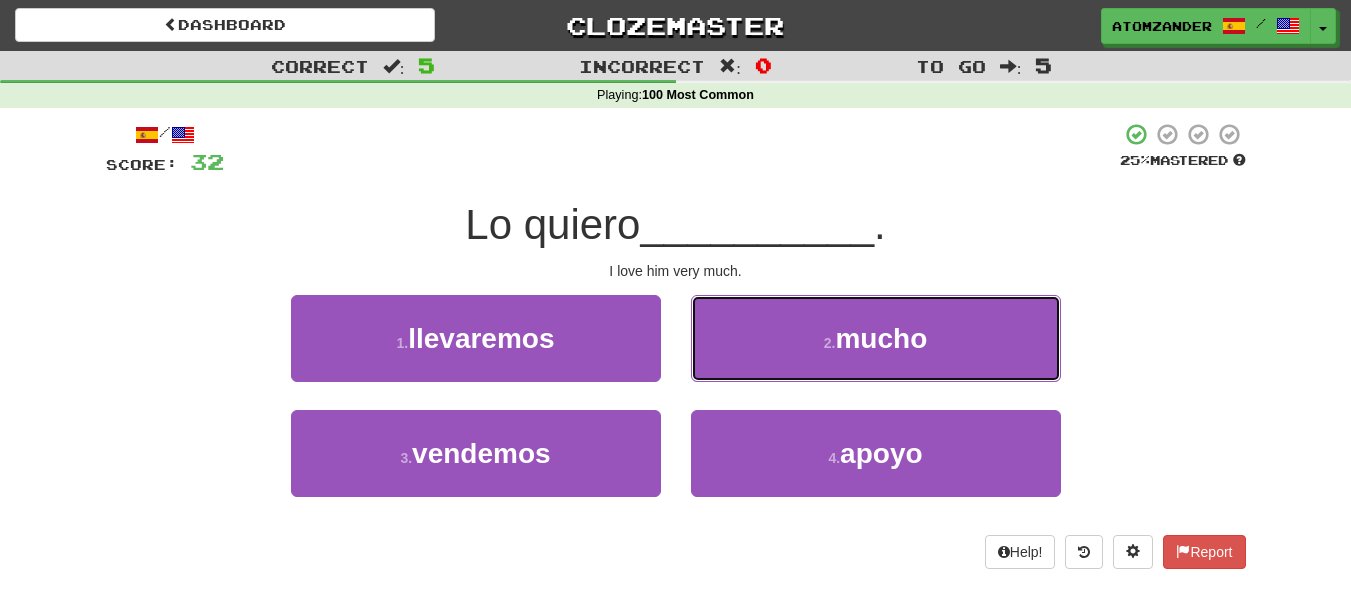 click on "2 .  mucho" at bounding box center (876, 338) 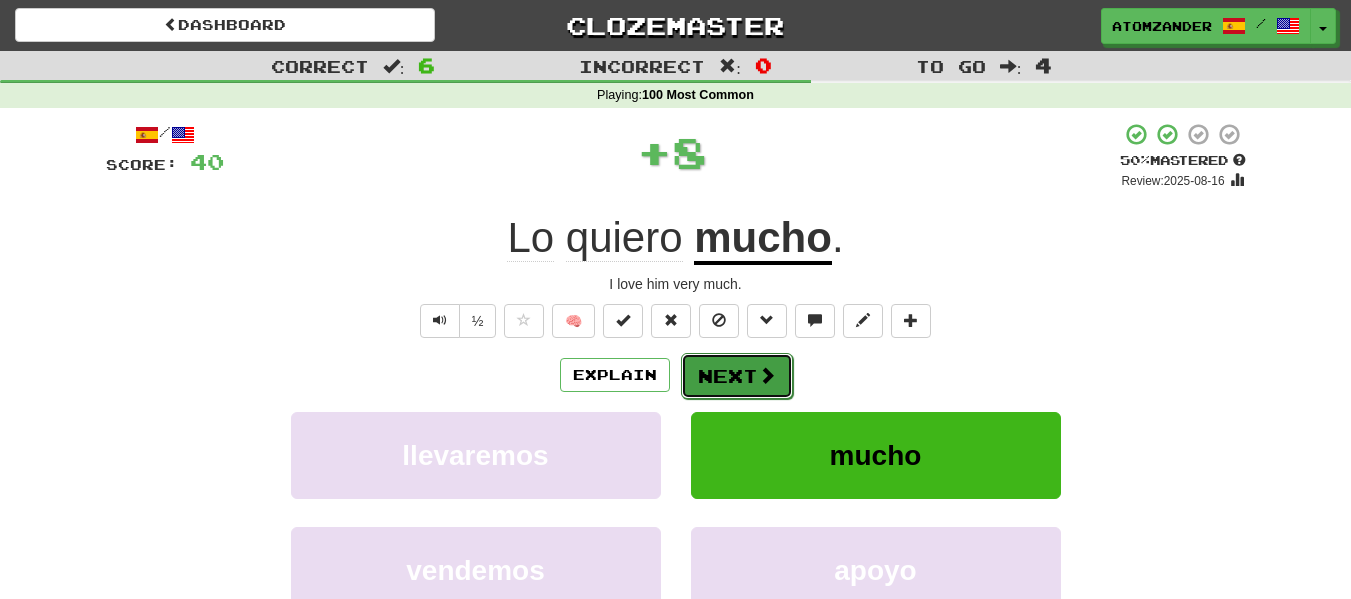 click on "Next" at bounding box center (737, 376) 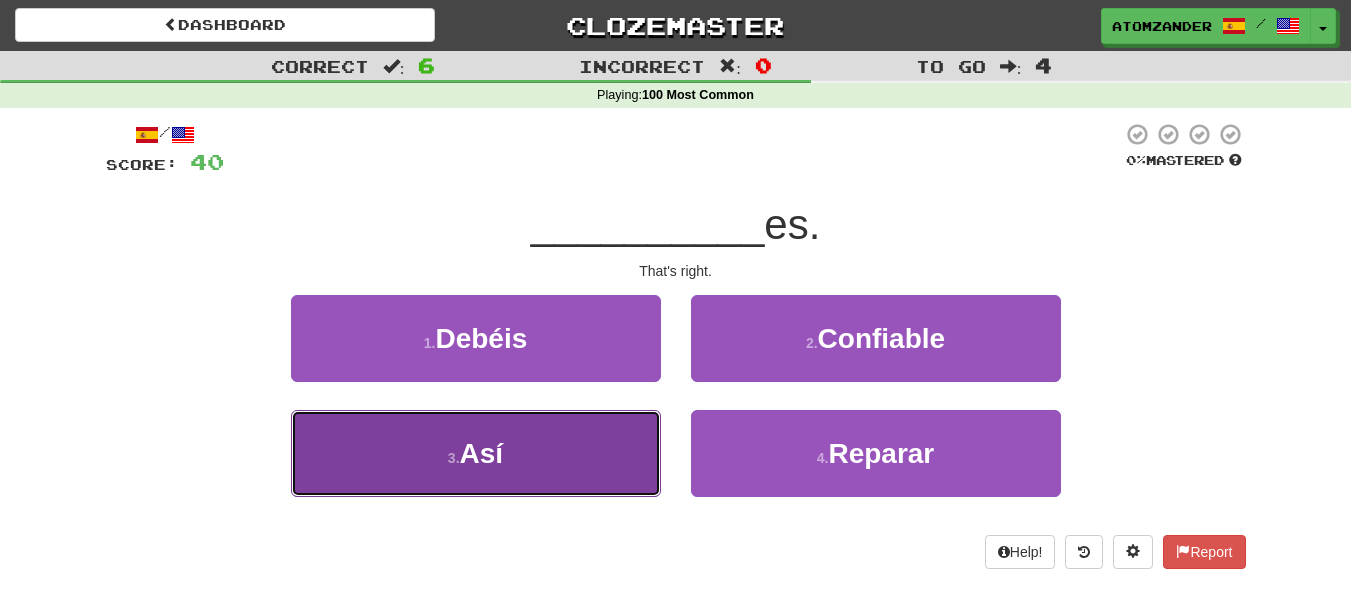 click on "3 .  Así" at bounding box center (476, 453) 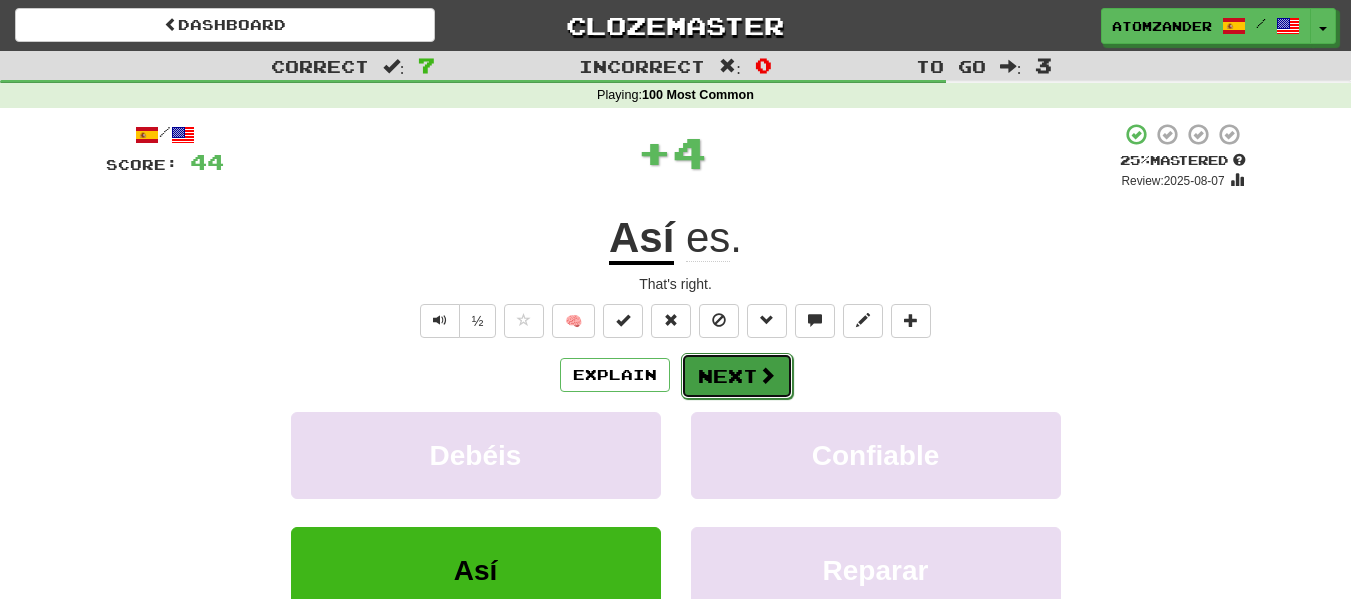 click on "Next" at bounding box center (737, 376) 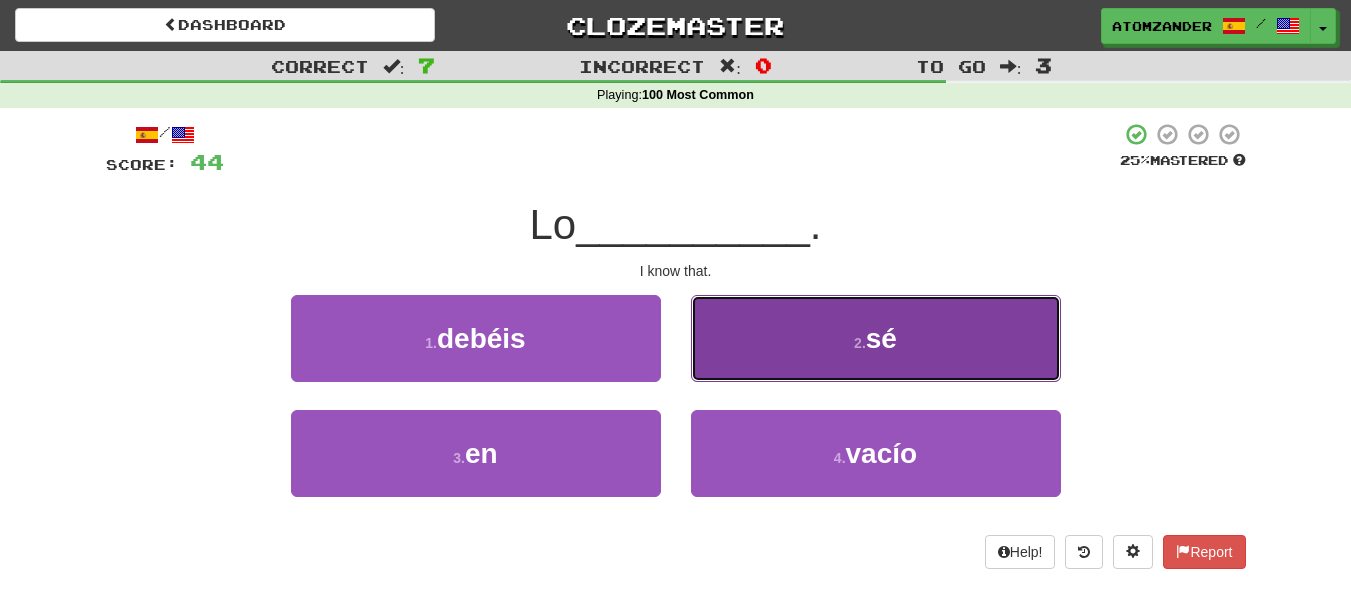 click on "2 .  sé" at bounding box center [876, 338] 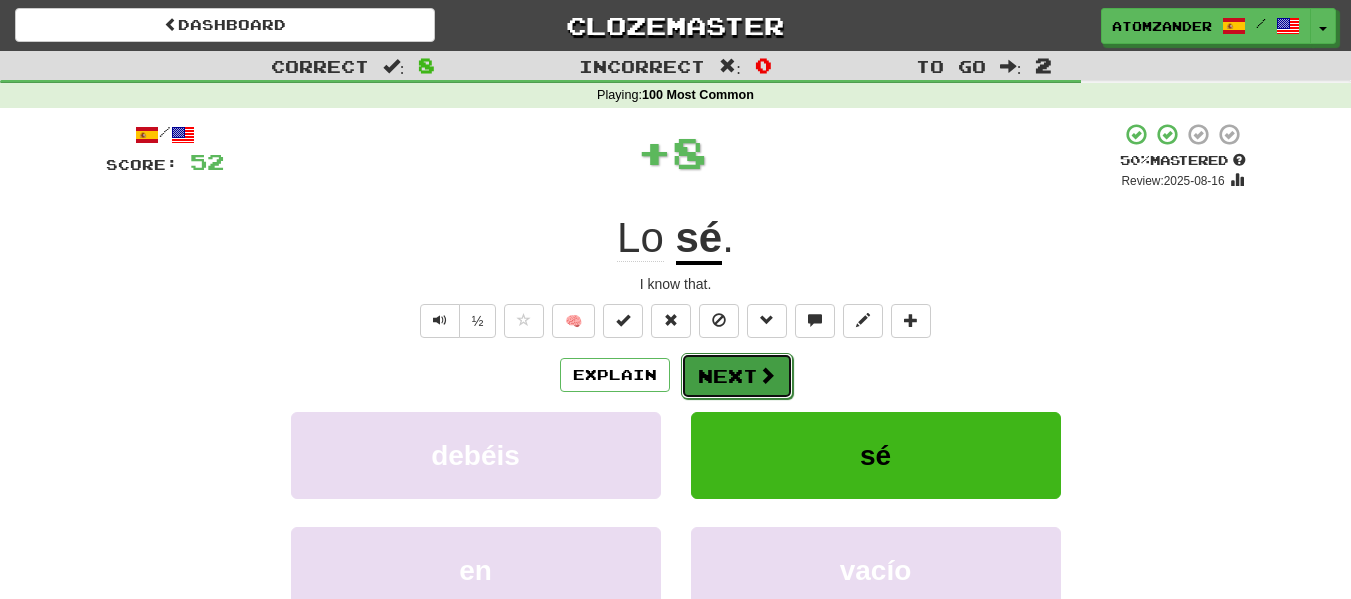 click on "Next" at bounding box center [737, 376] 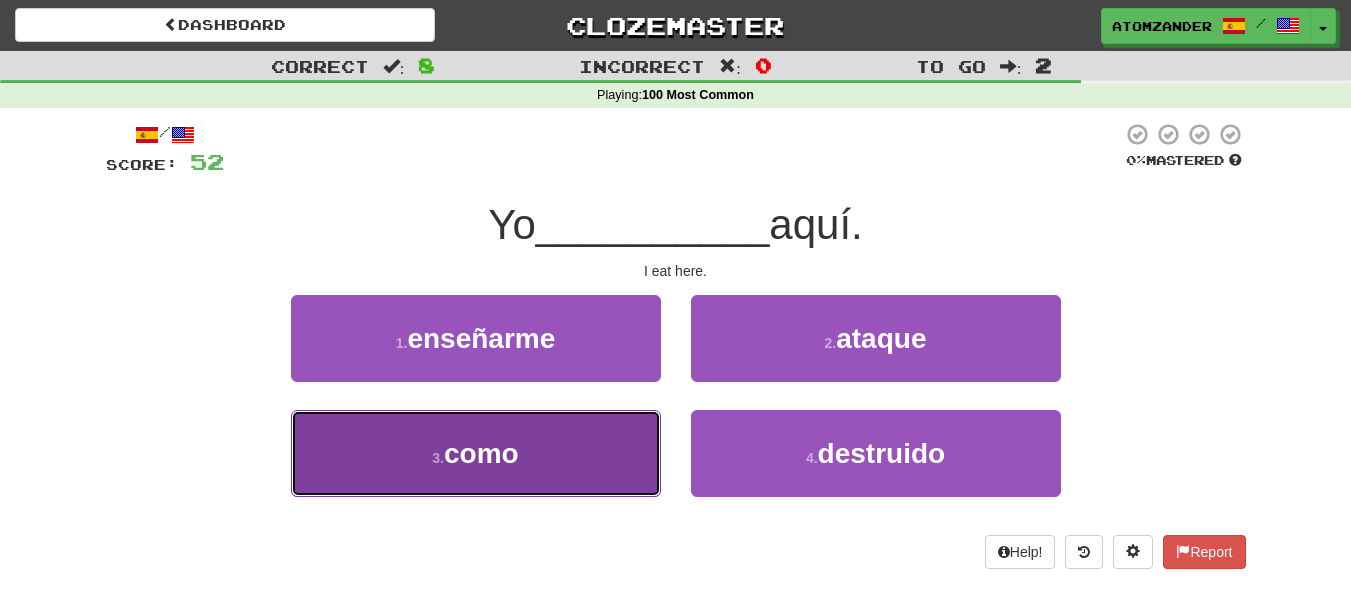 click on "3 .  como" at bounding box center [476, 453] 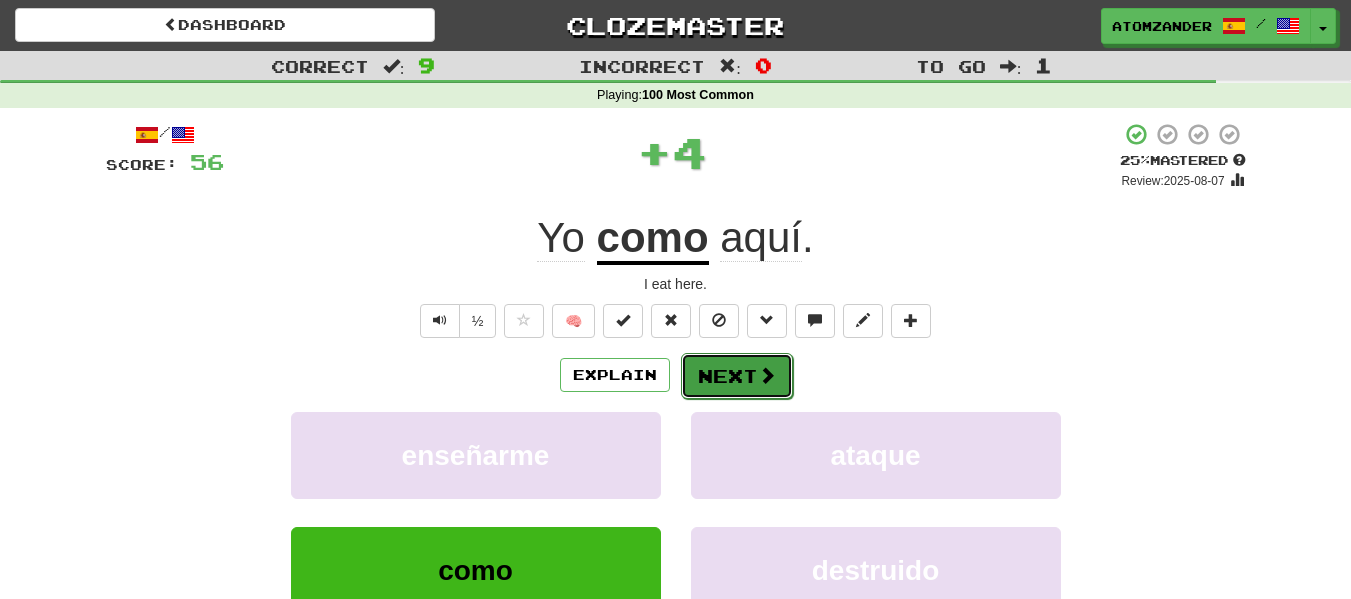 click on "Next" at bounding box center [737, 376] 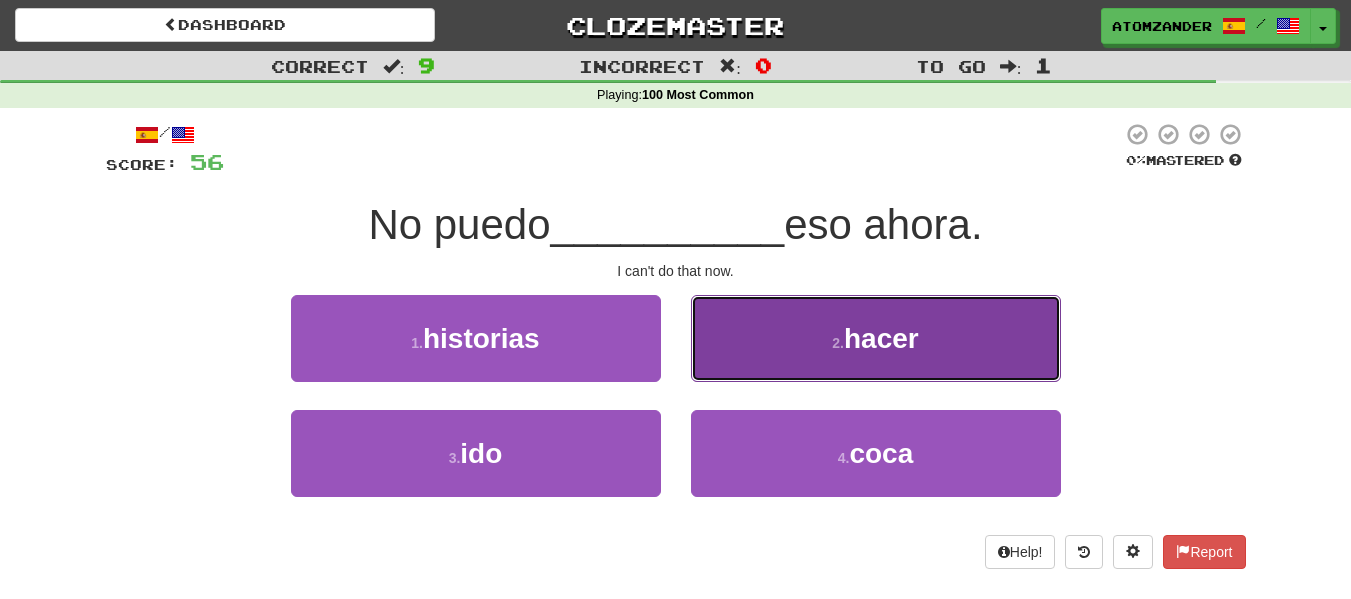 click on "2 .  hacer" at bounding box center [876, 338] 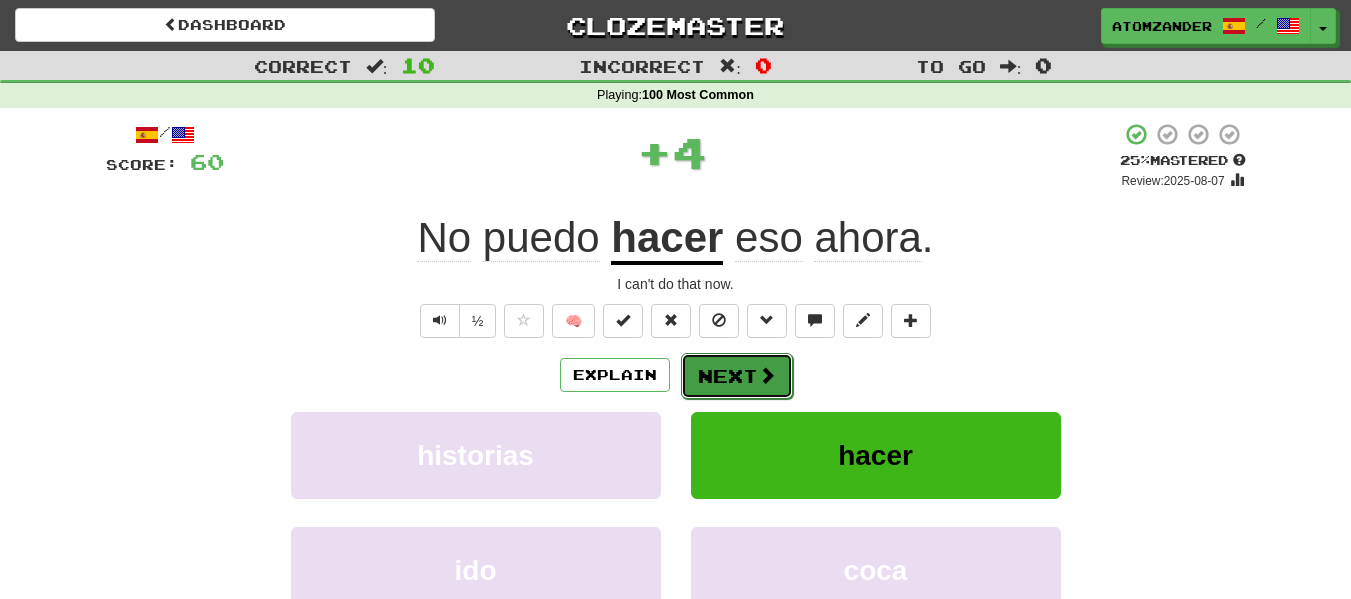 click on "Next" at bounding box center [737, 376] 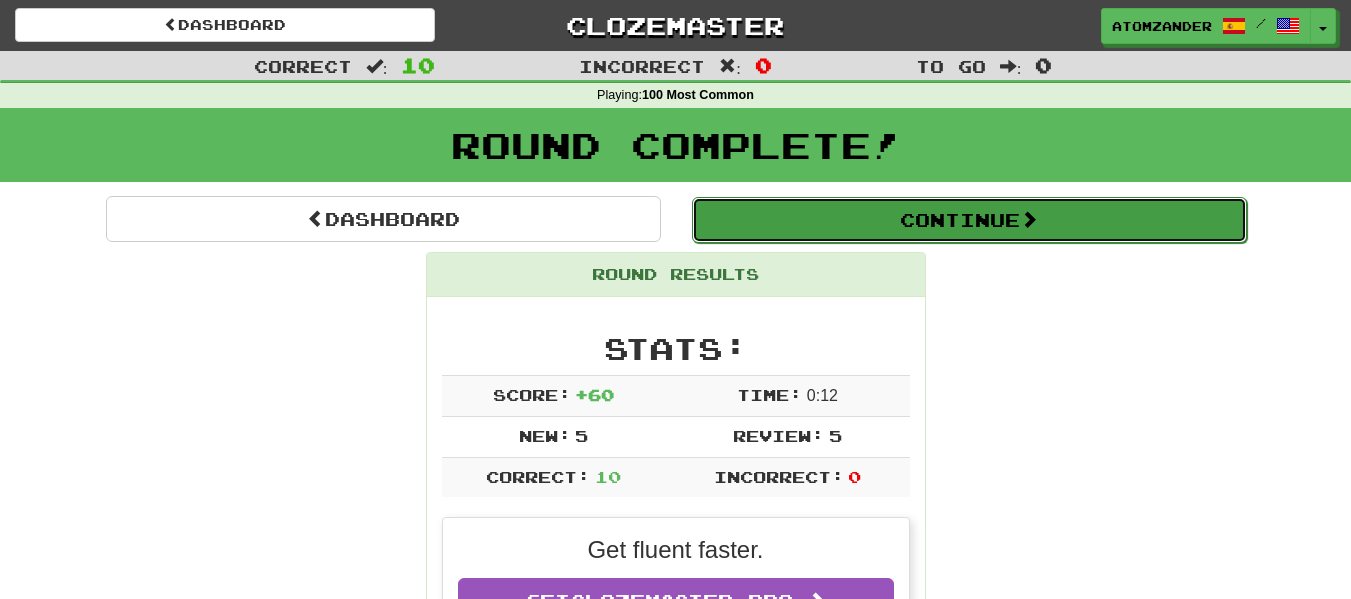 click on "Continue" at bounding box center [969, 220] 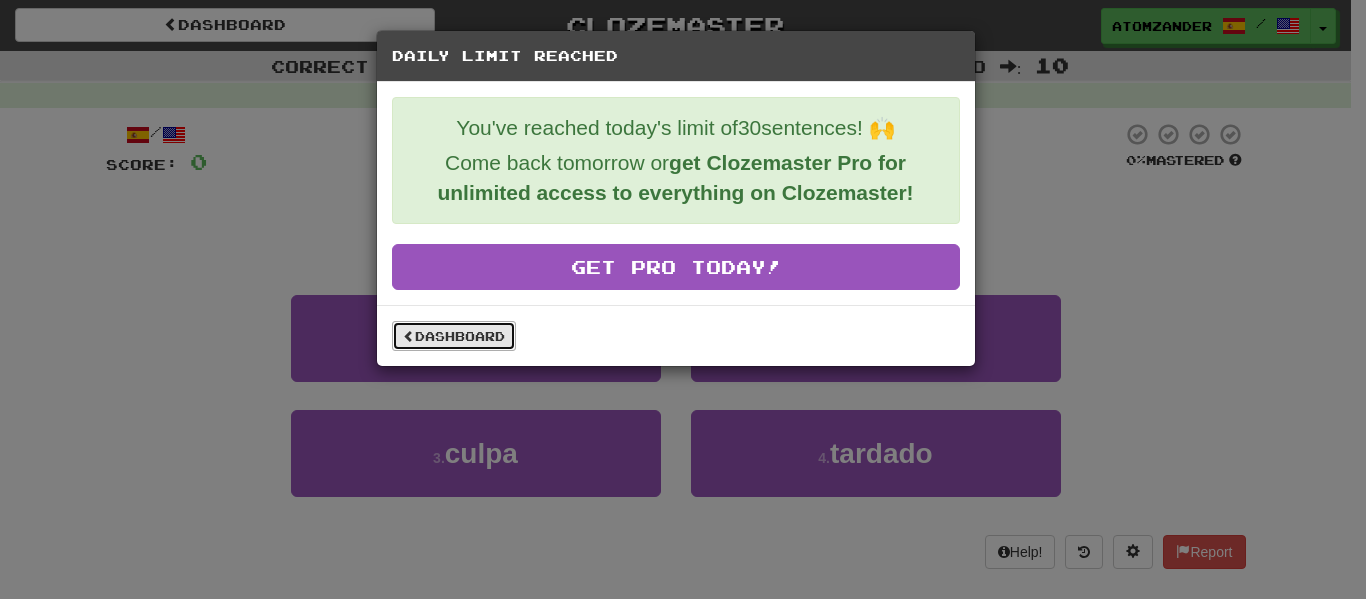 click on "Dashboard" at bounding box center [454, 336] 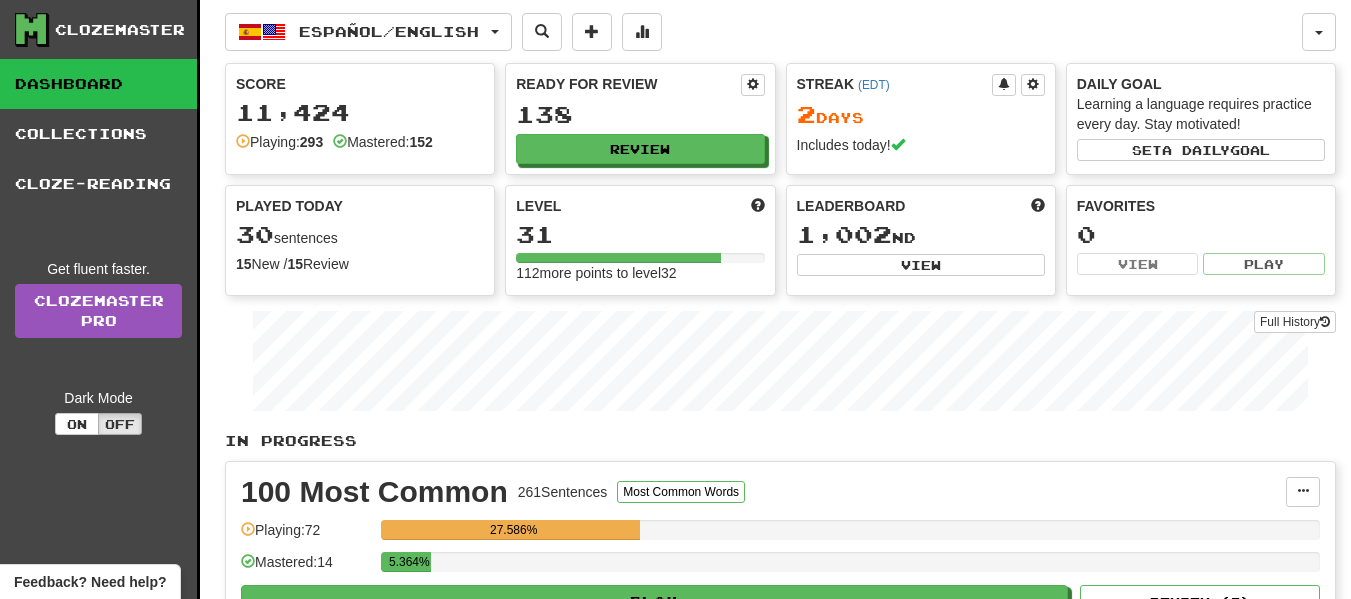 scroll, scrollTop: 0, scrollLeft: 0, axis: both 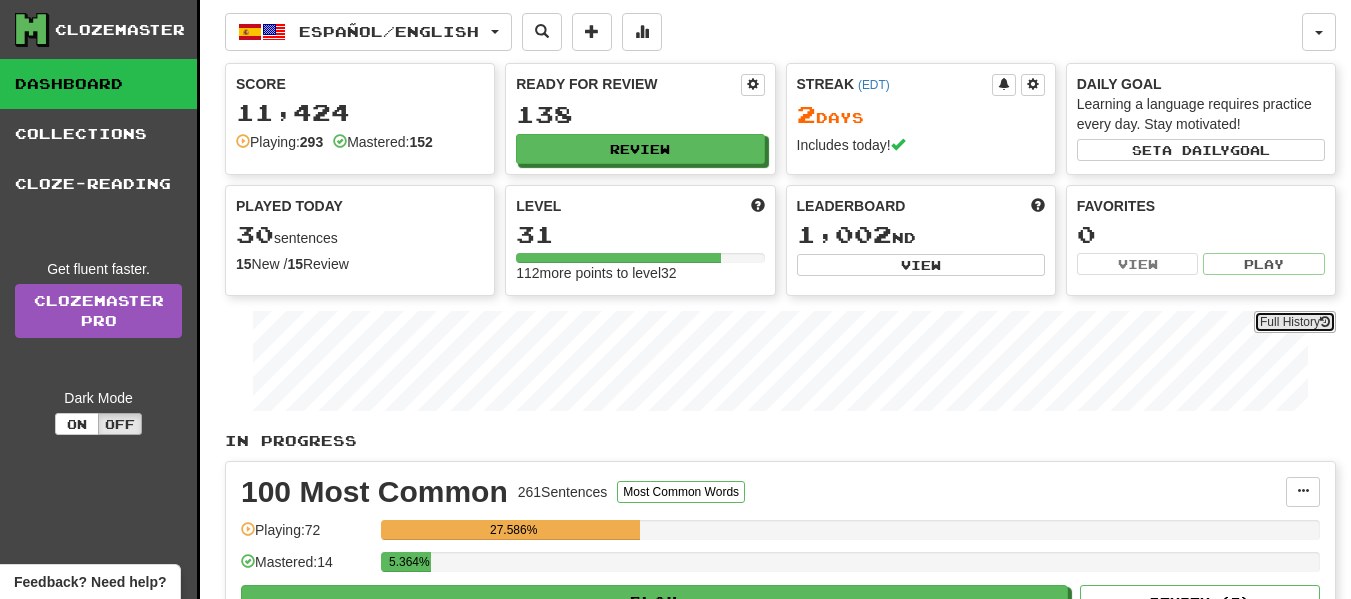 click on "Full History" at bounding box center (1295, 322) 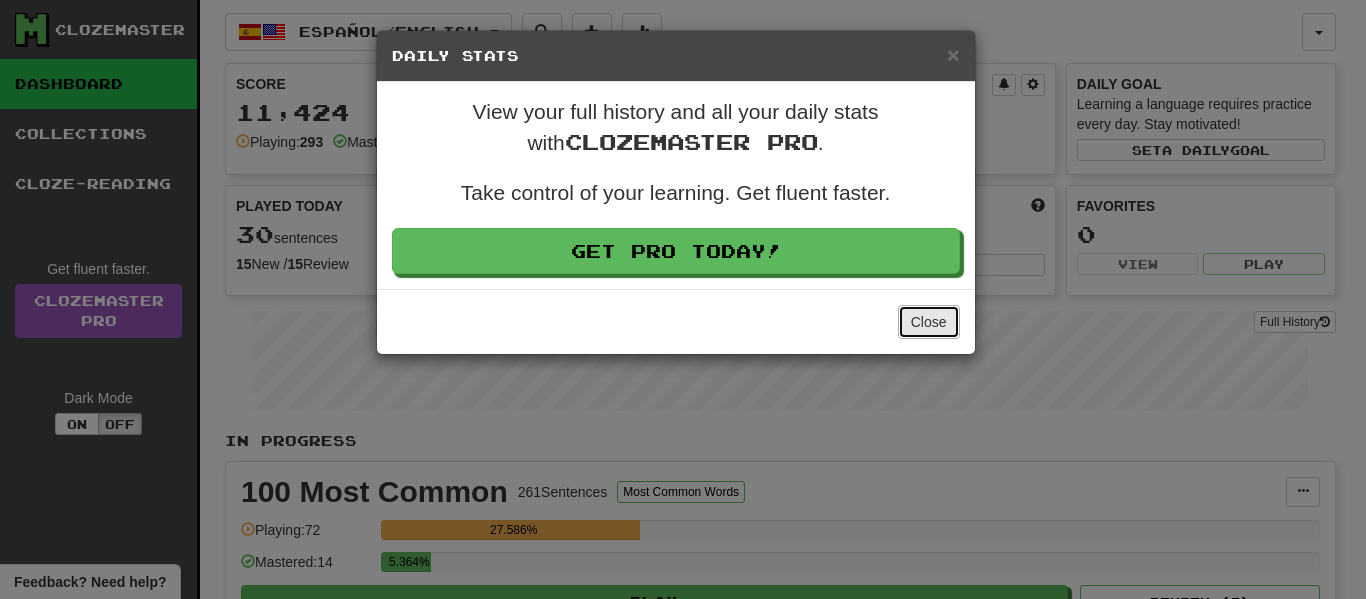 click on "Close" at bounding box center (929, 322) 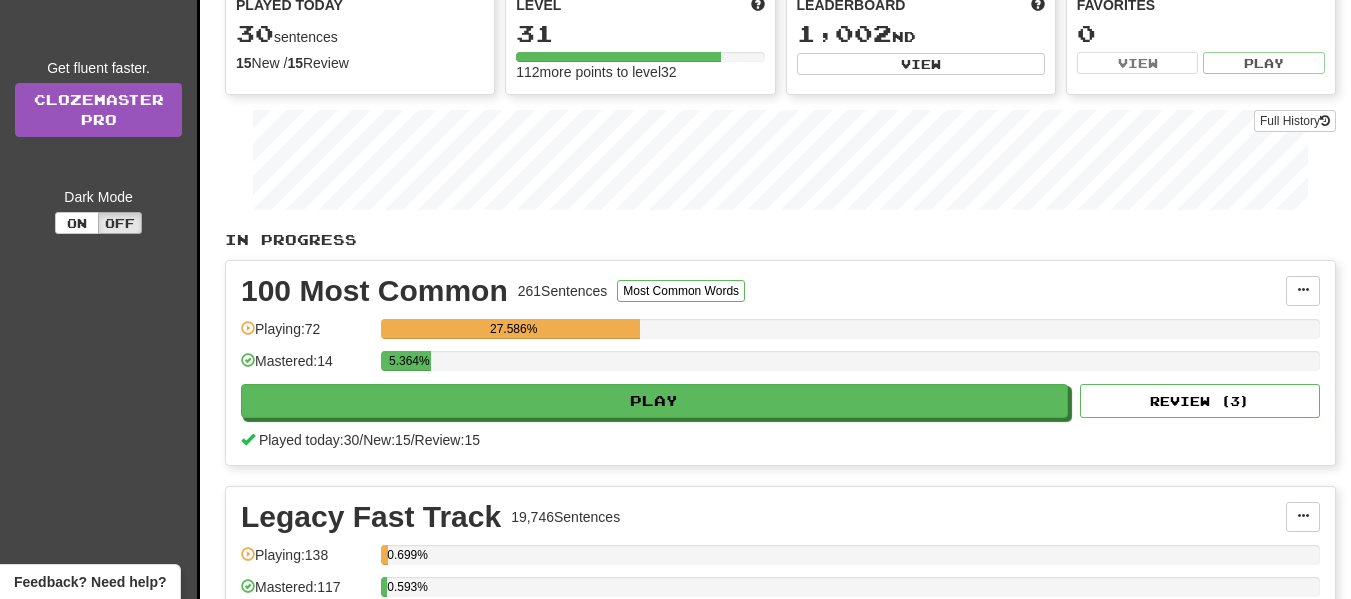 scroll, scrollTop: 200, scrollLeft: 0, axis: vertical 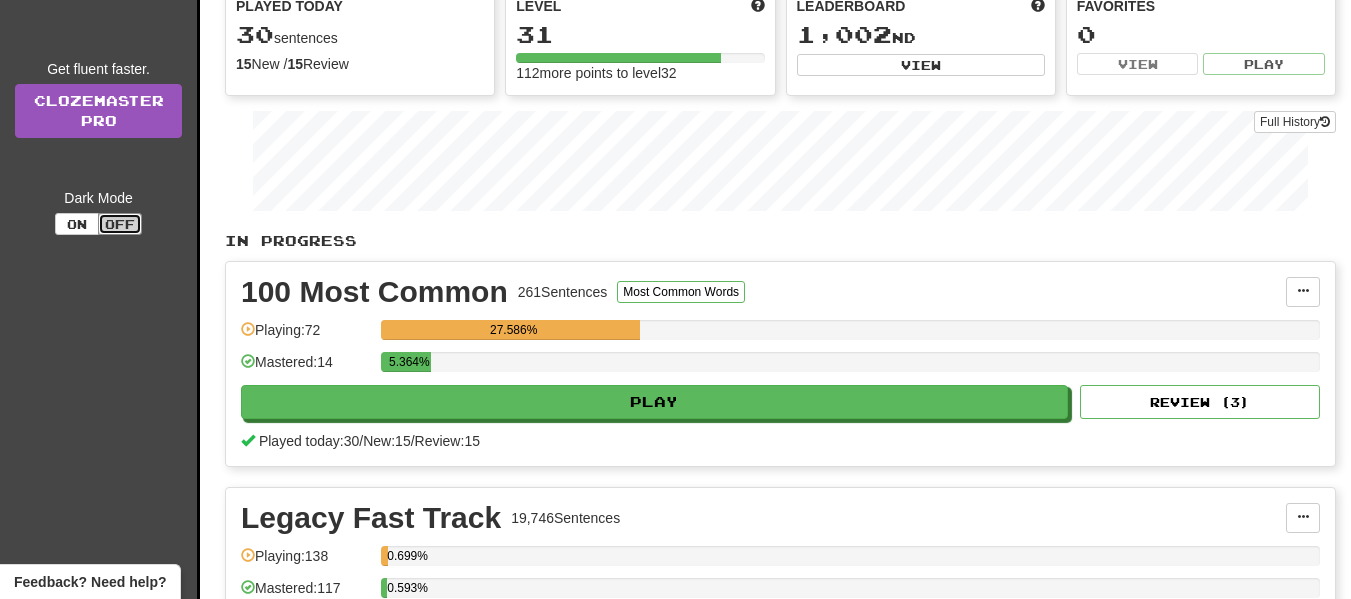 click on "Off" at bounding box center [120, 224] 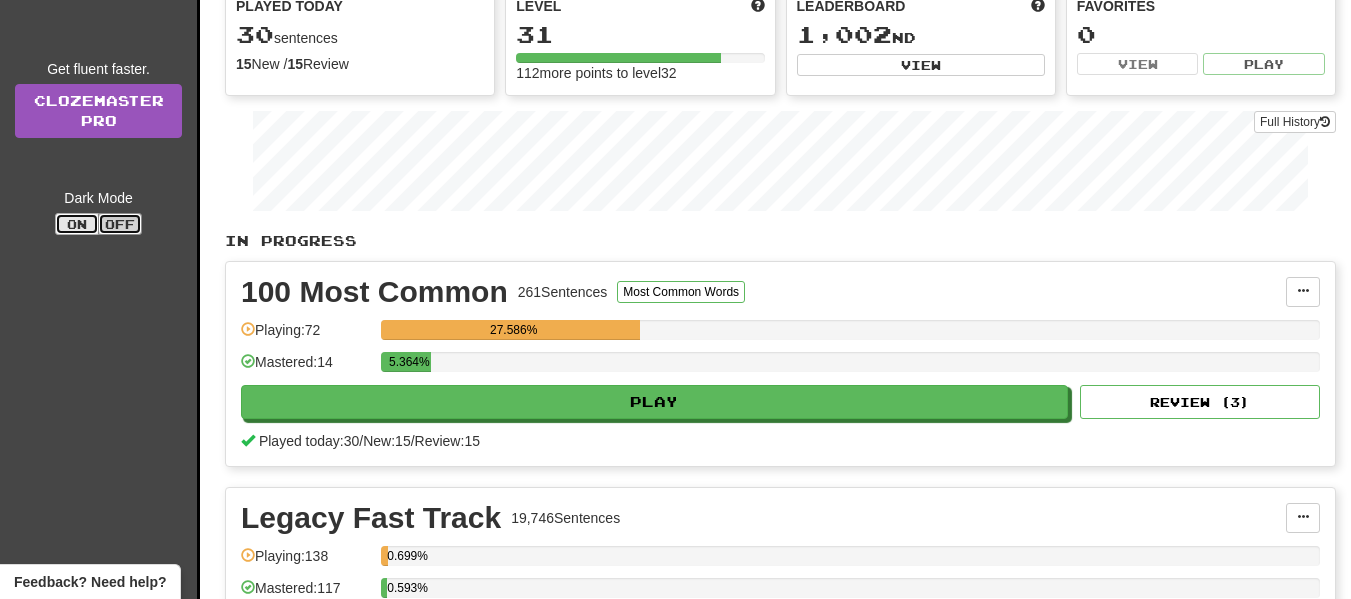 click on "On" at bounding box center (77, 224) 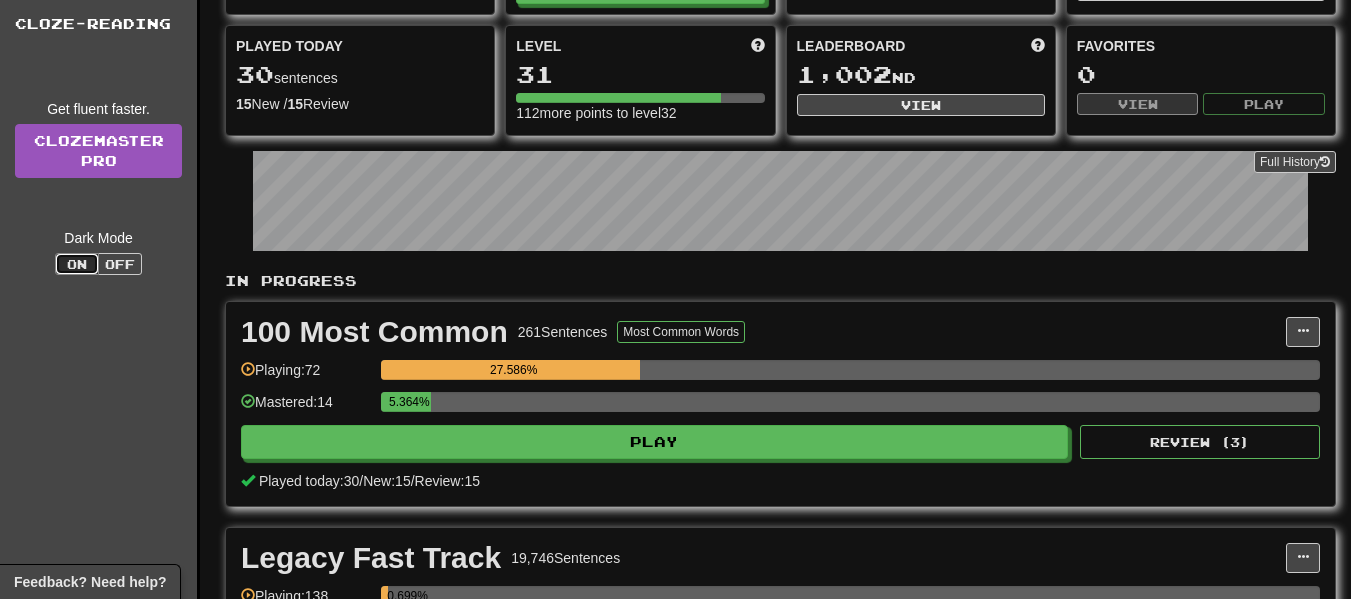 scroll, scrollTop: 0, scrollLeft: 0, axis: both 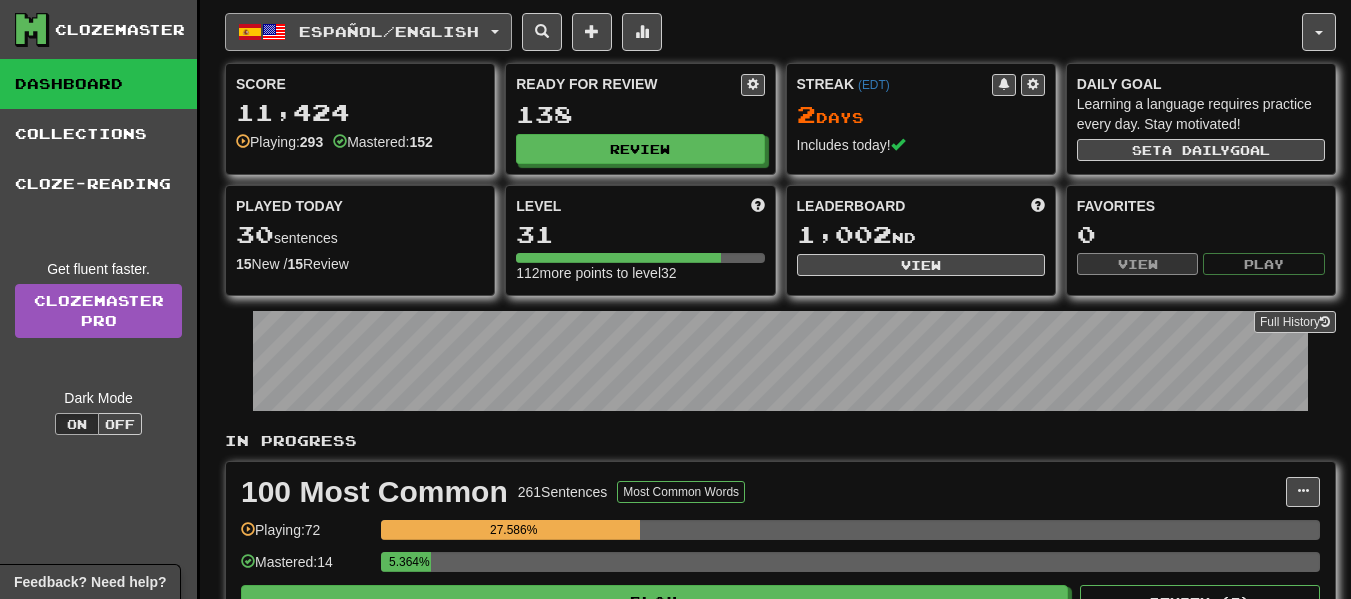 click at bounding box center (274, 32) 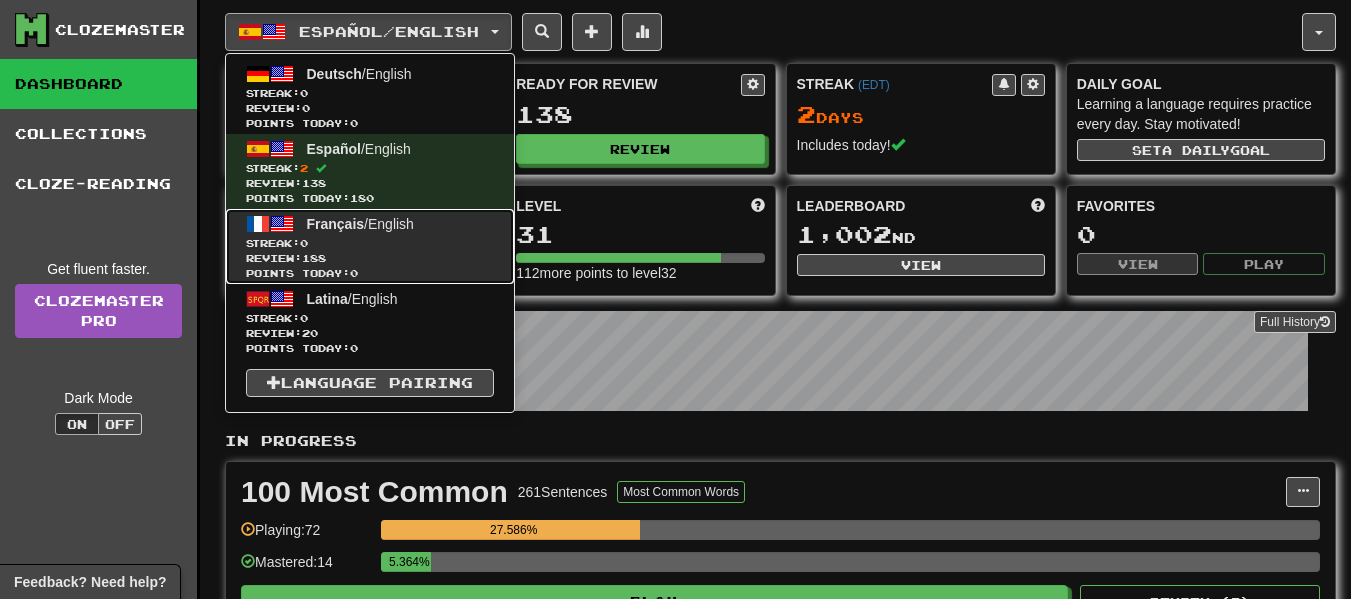 click on "Streak:  0" at bounding box center (370, 243) 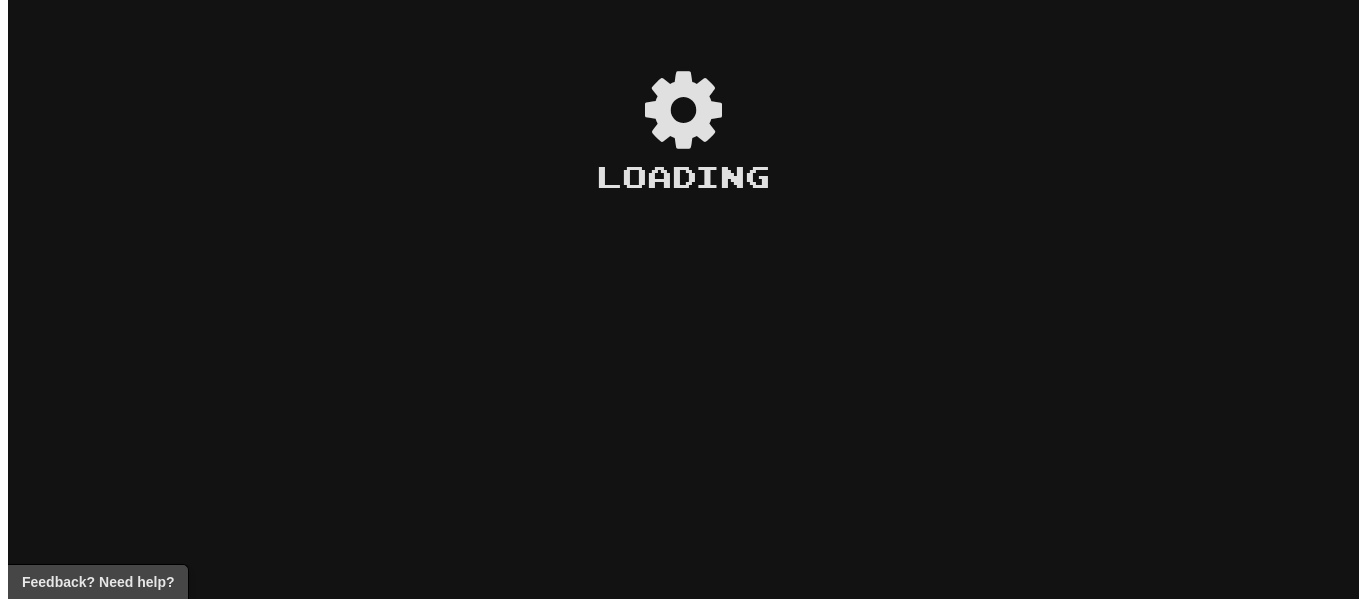 scroll, scrollTop: 0, scrollLeft: 0, axis: both 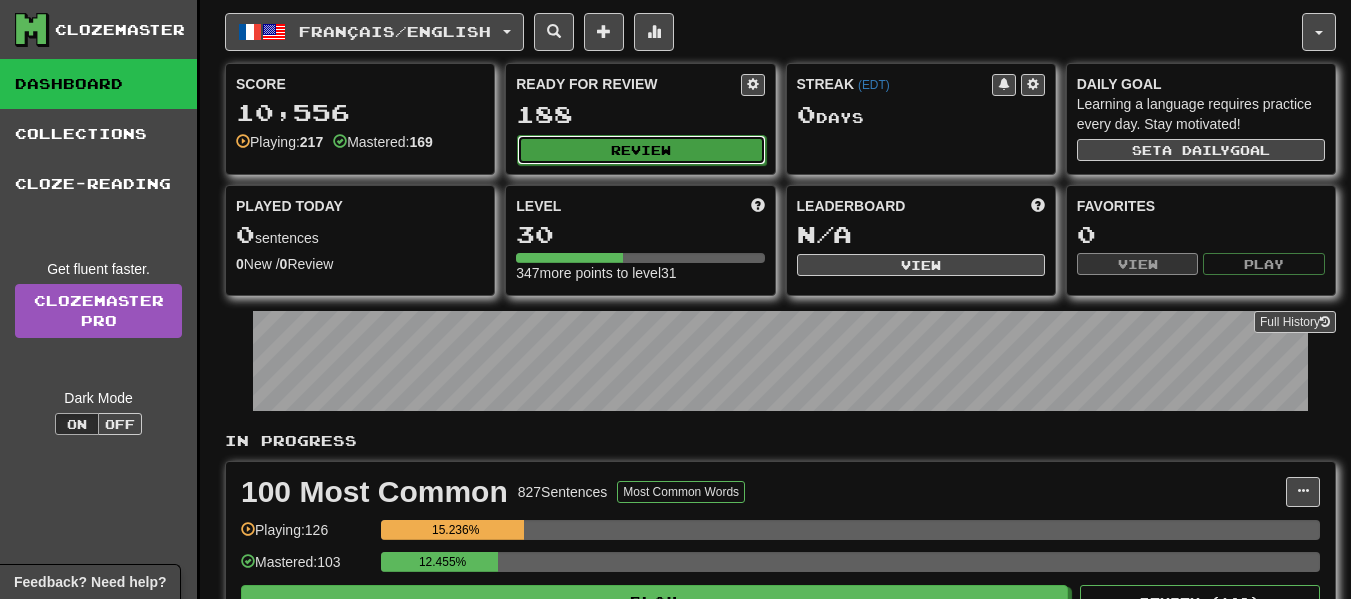 click on "Review" at bounding box center (641, 150) 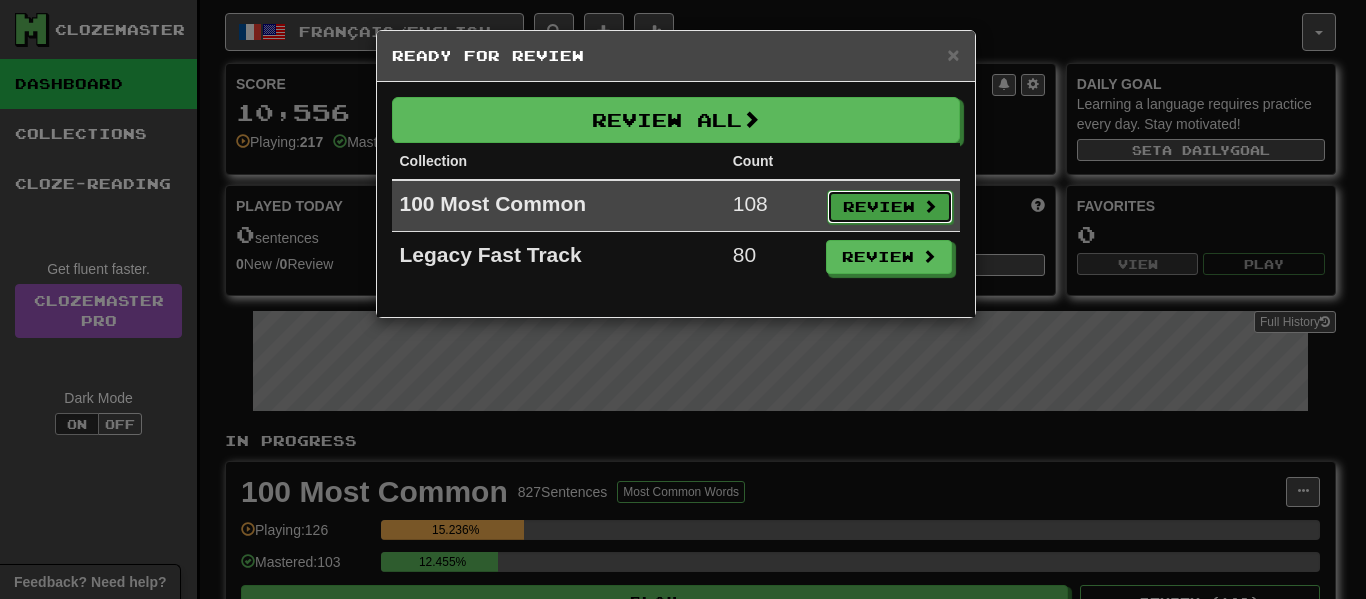 click on "Review" at bounding box center [890, 207] 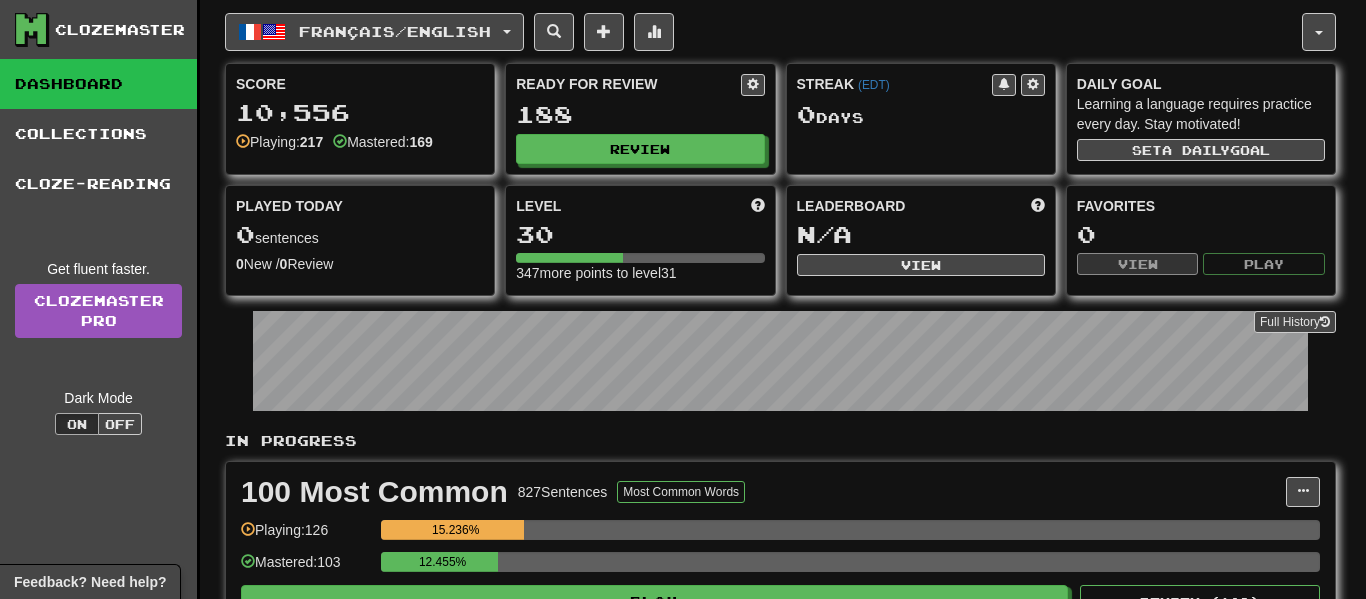 select on "**" 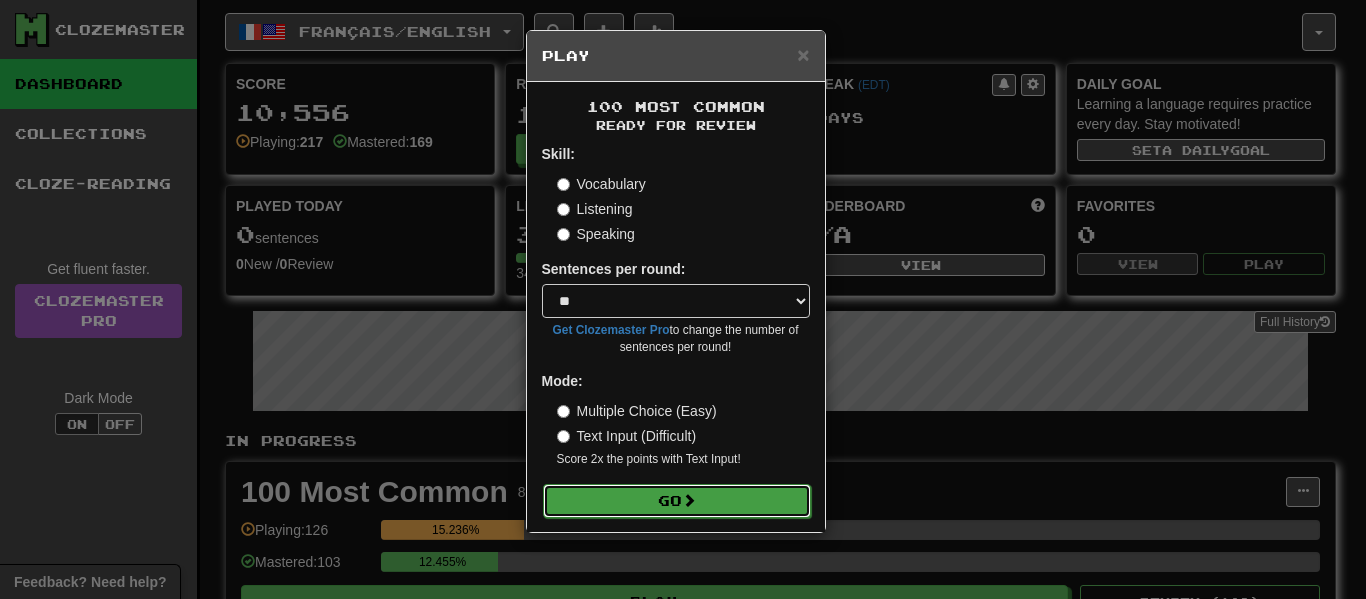 click on "Go" at bounding box center [677, 501] 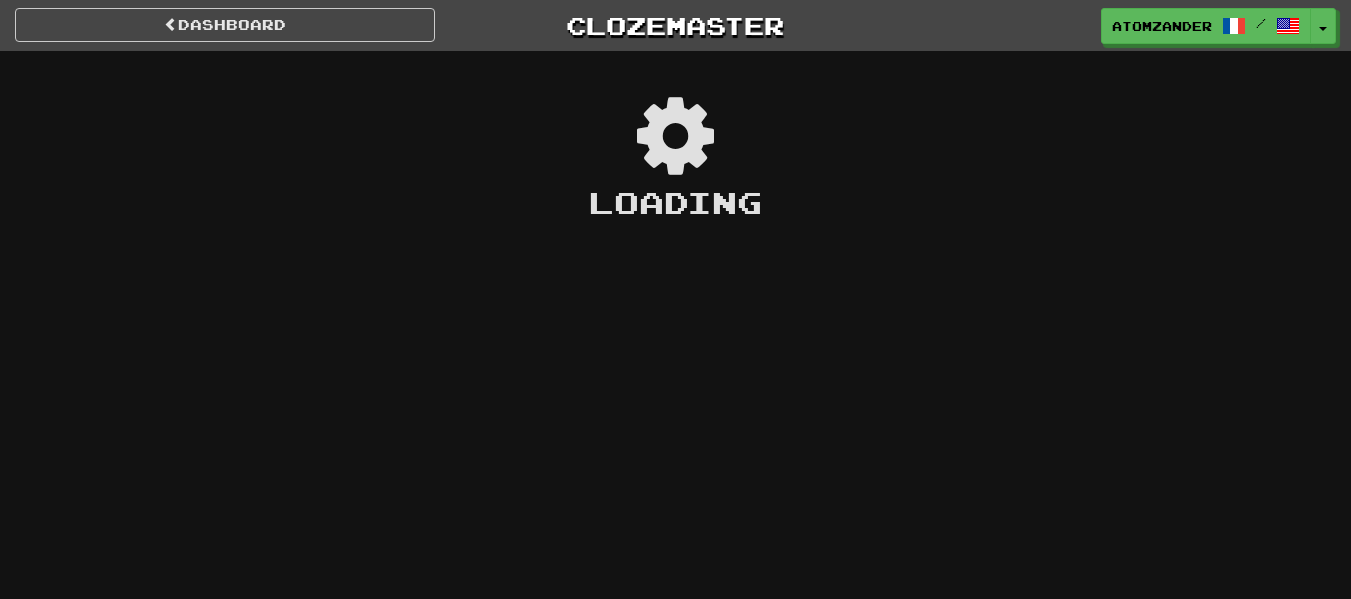 scroll, scrollTop: 0, scrollLeft: 0, axis: both 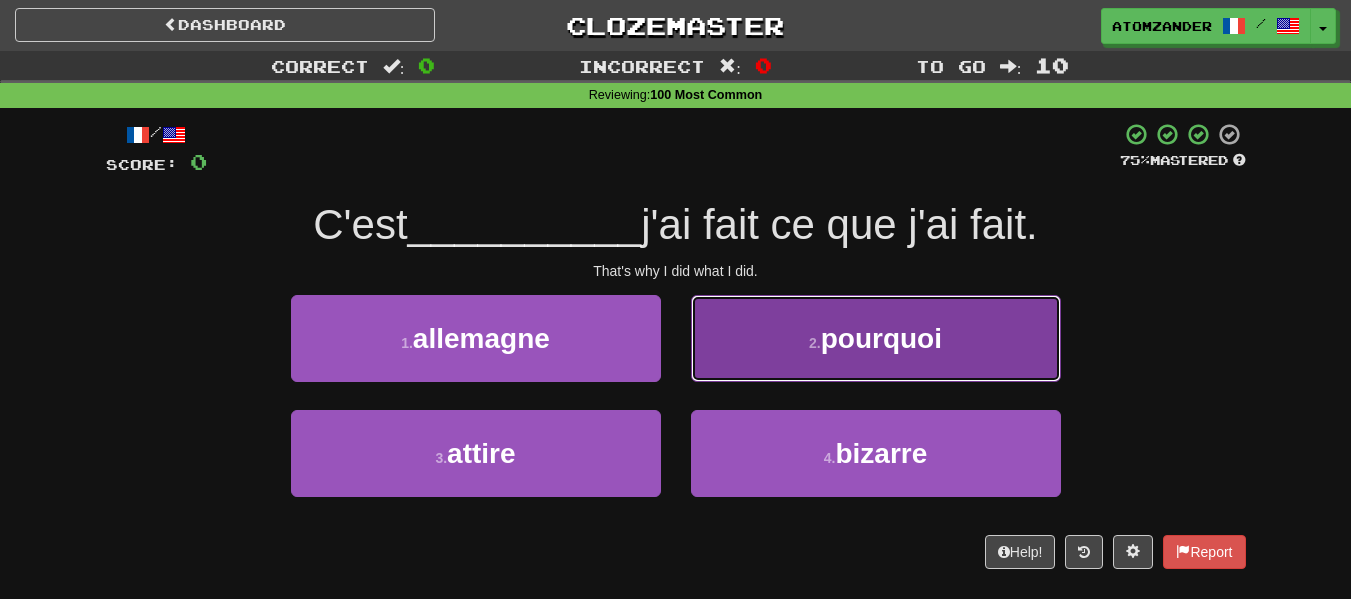 click on "pourquoi" at bounding box center [881, 338] 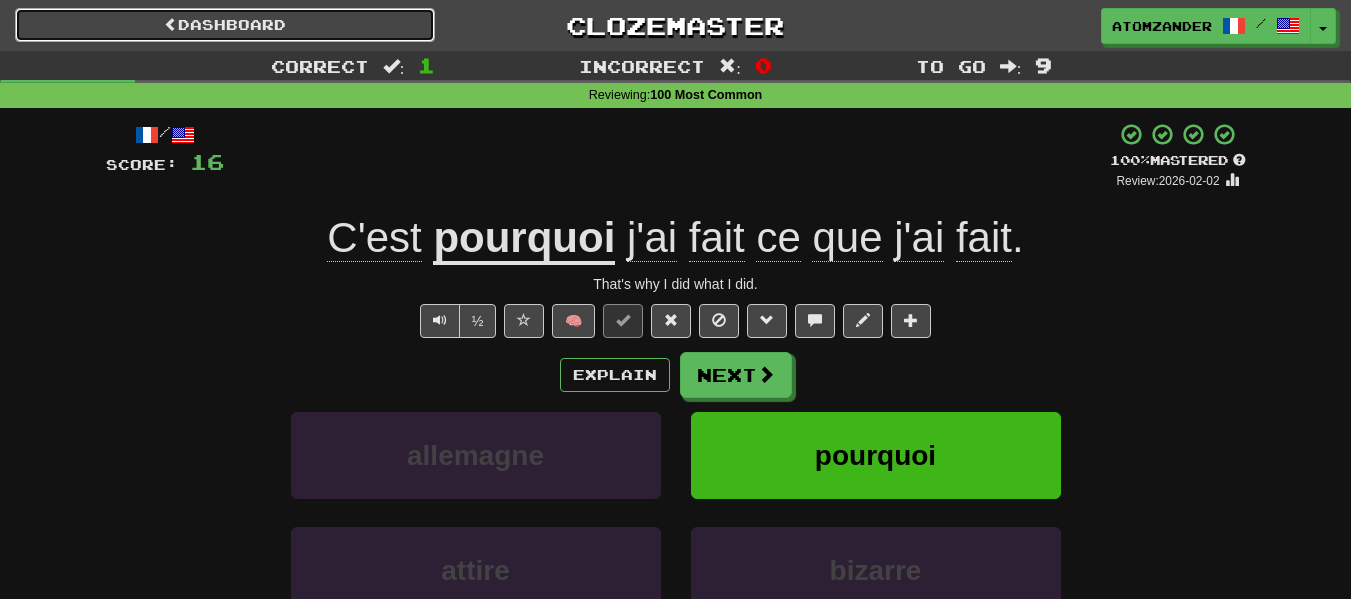 click on "Dashboard" at bounding box center [225, 25] 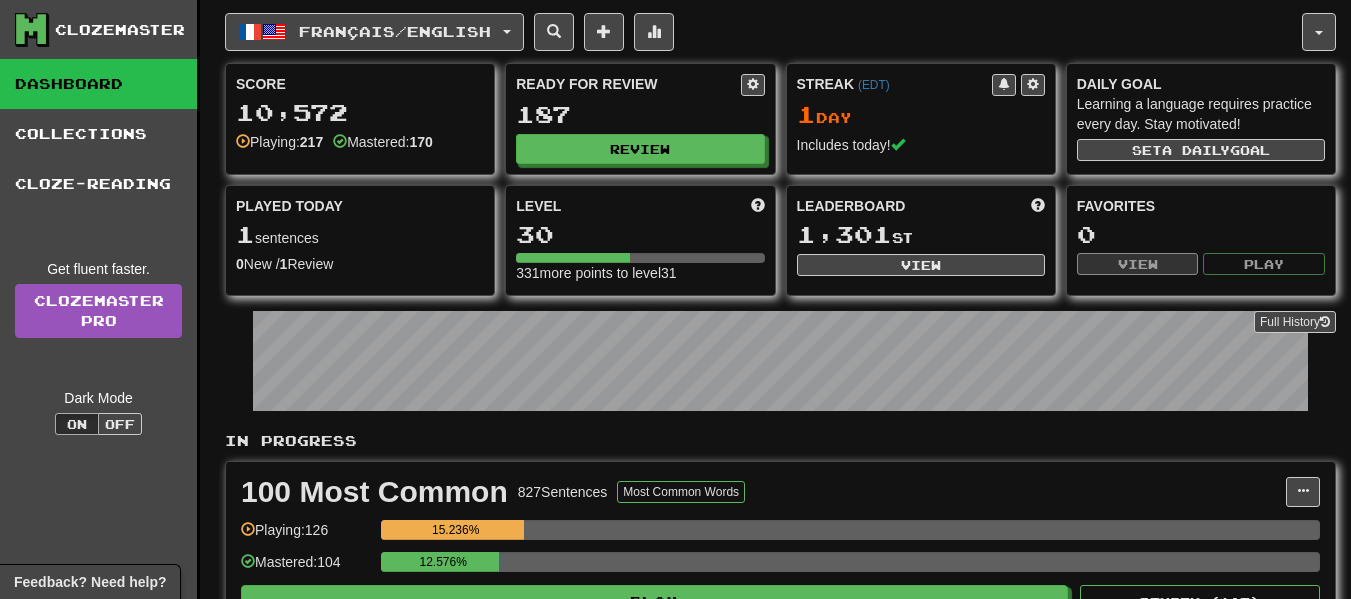 scroll, scrollTop: 0, scrollLeft: 0, axis: both 